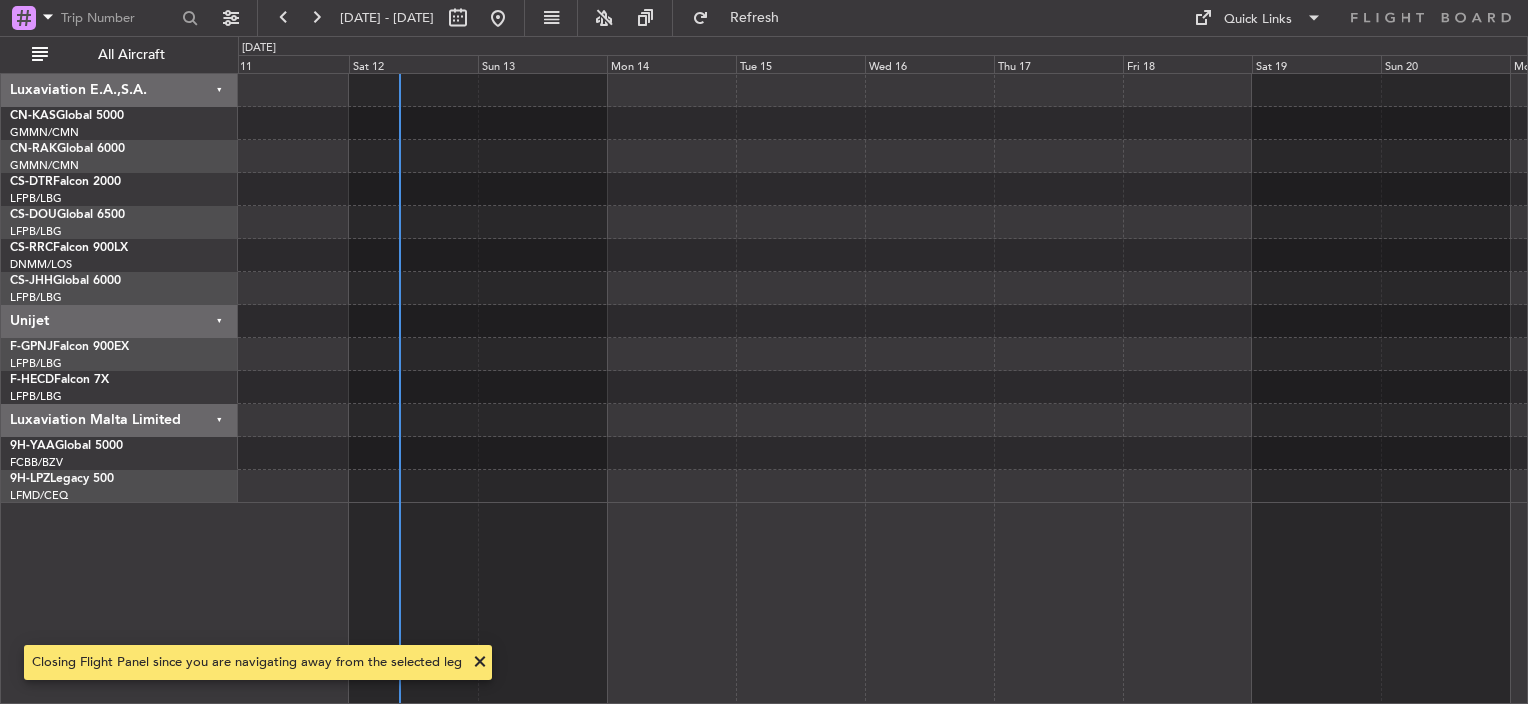 scroll, scrollTop: 0, scrollLeft: 0, axis: both 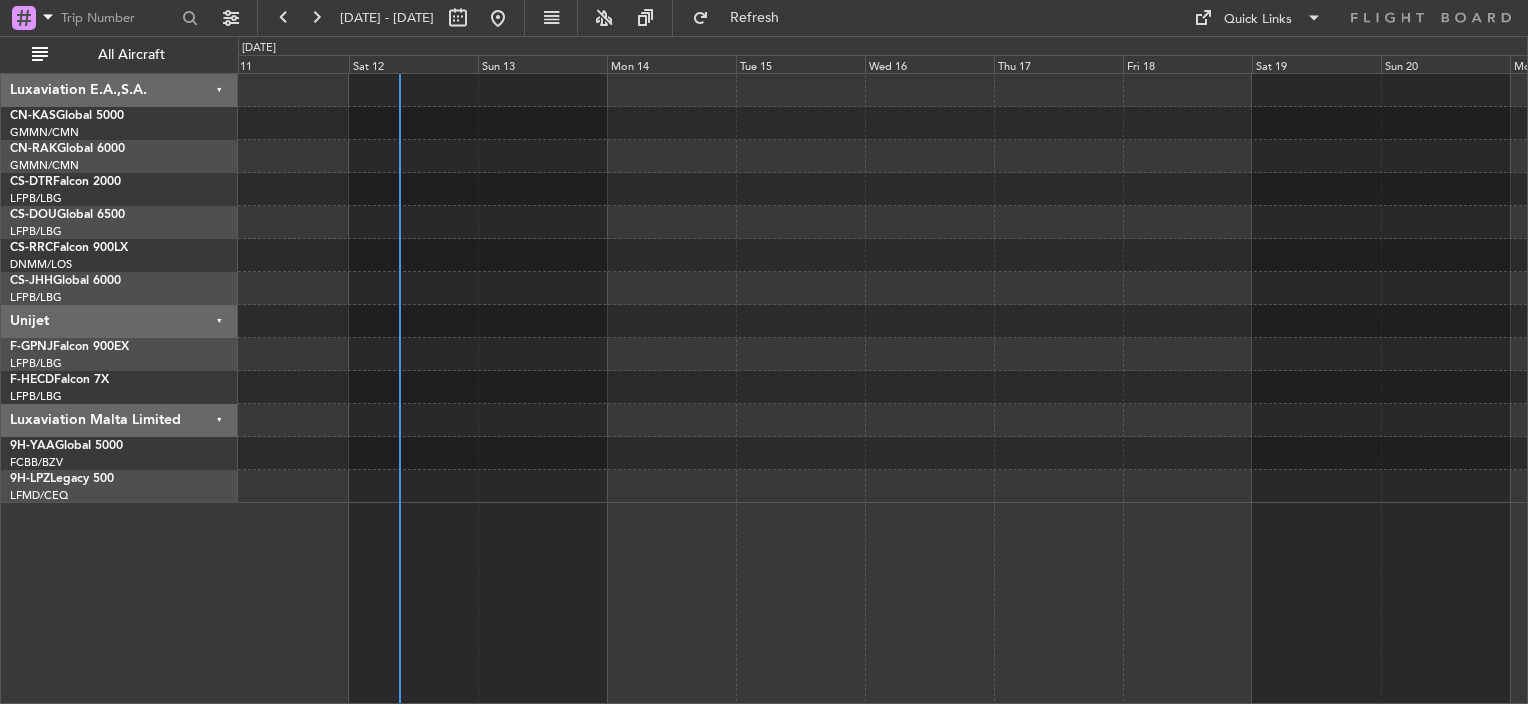 click 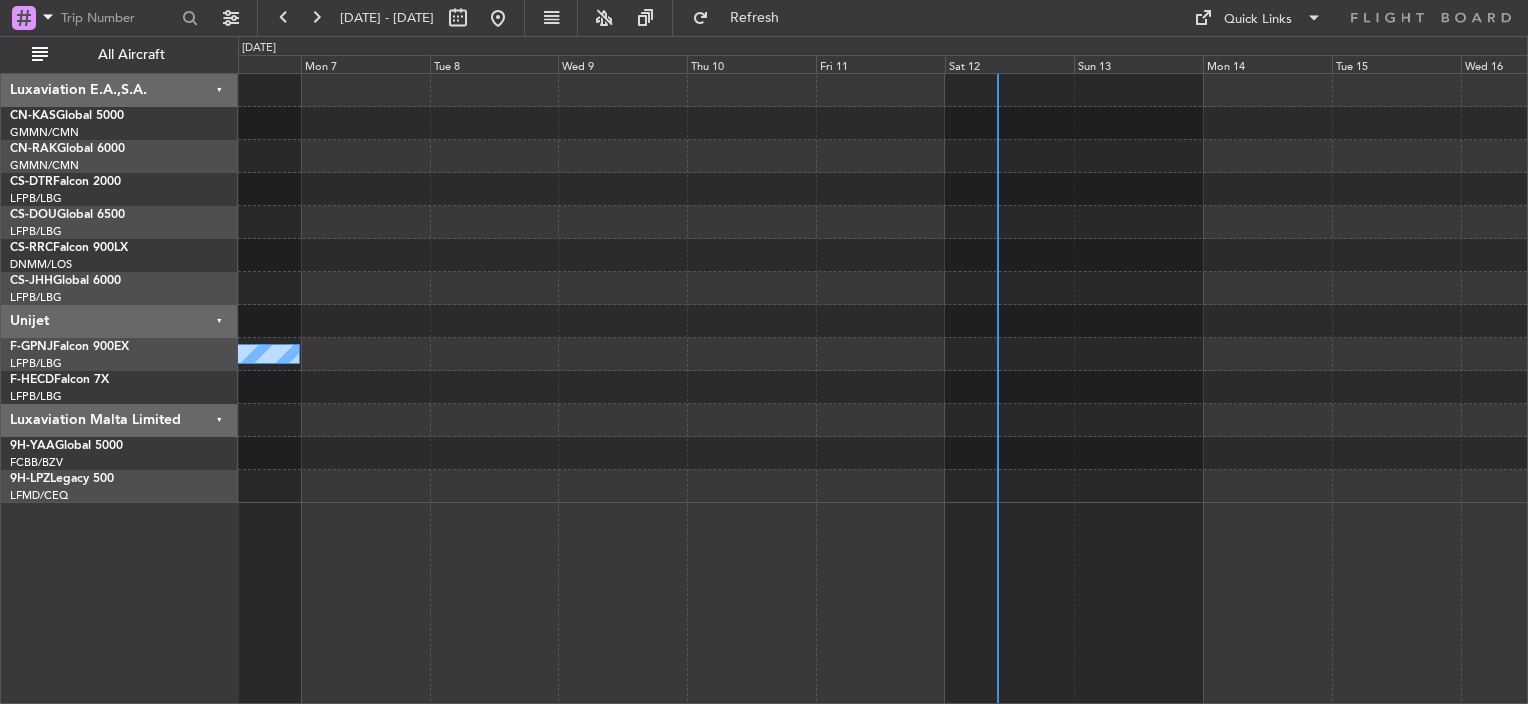 click on "A/C Unavailable" 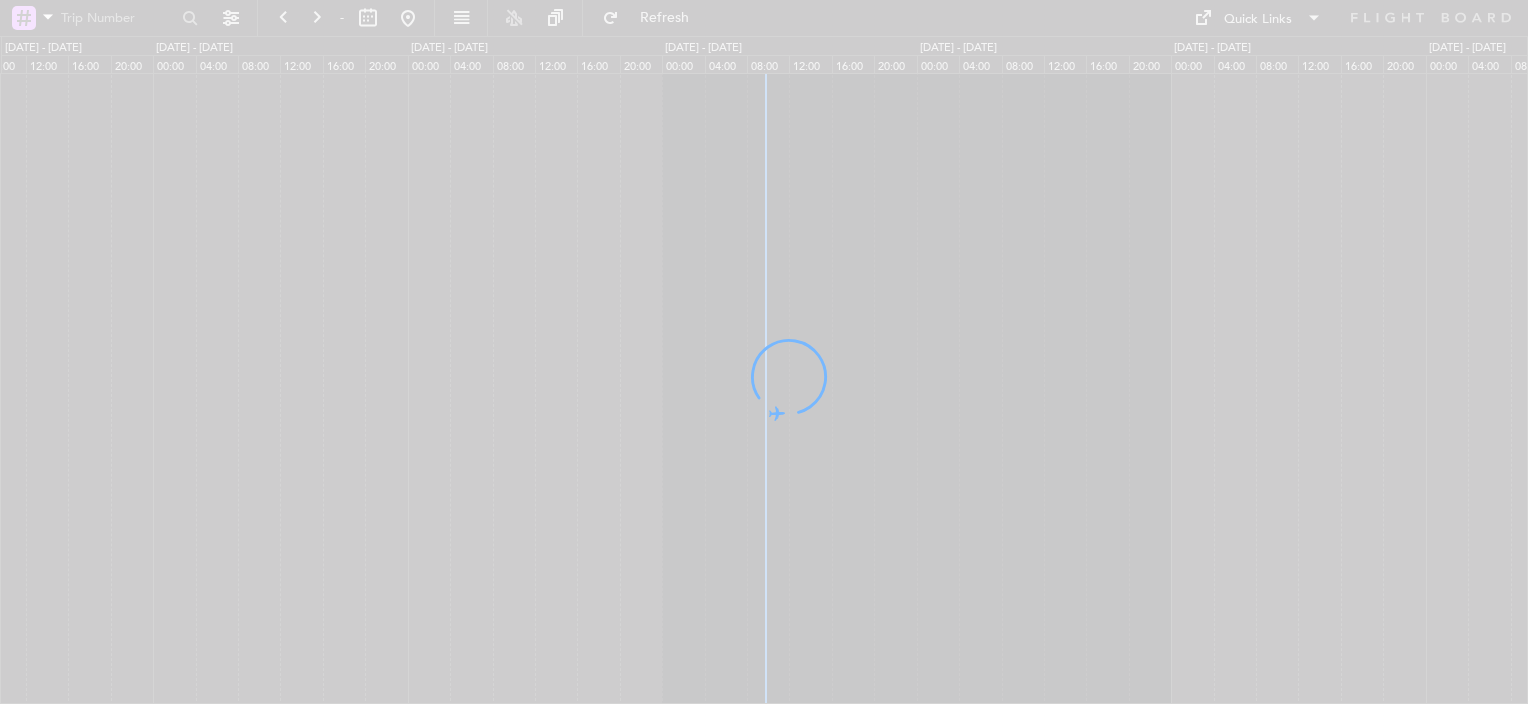 scroll, scrollTop: 0, scrollLeft: 0, axis: both 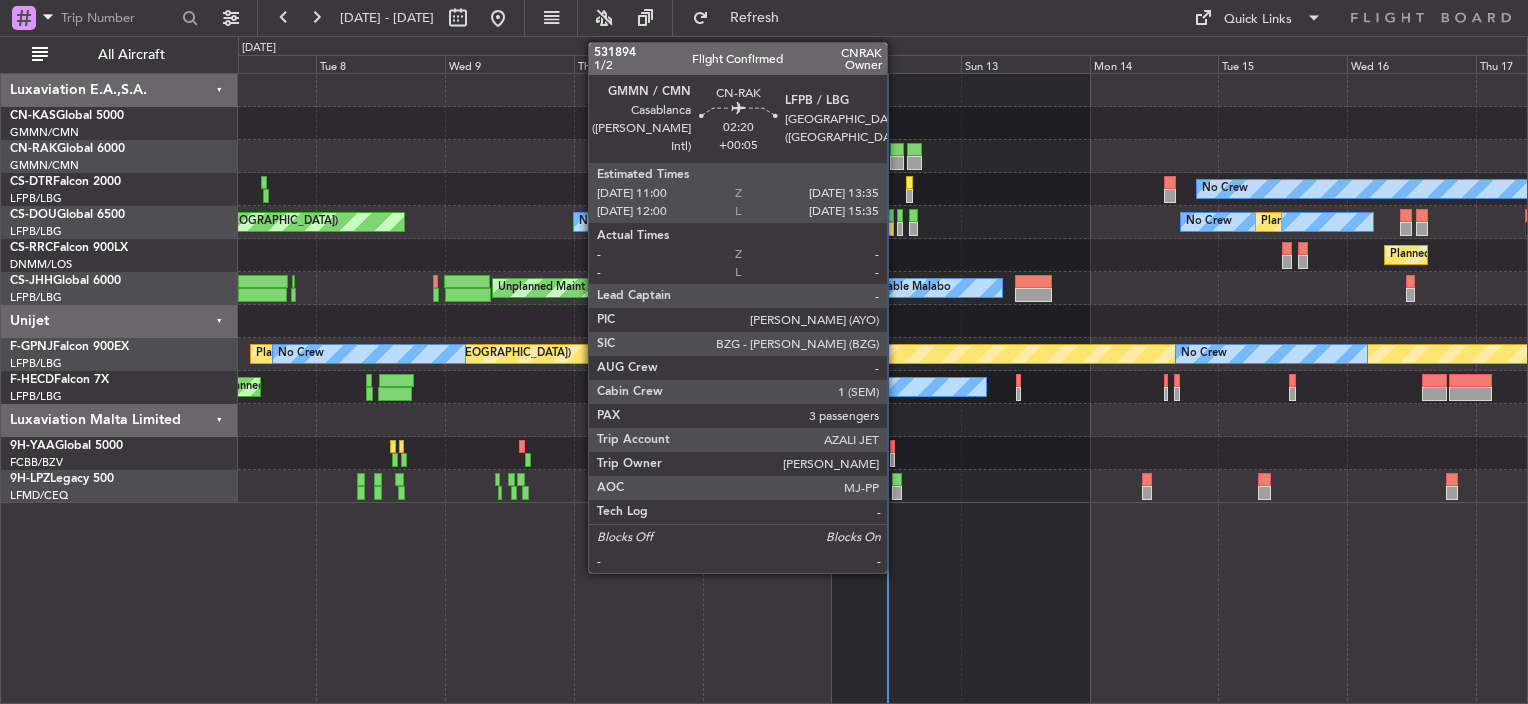click 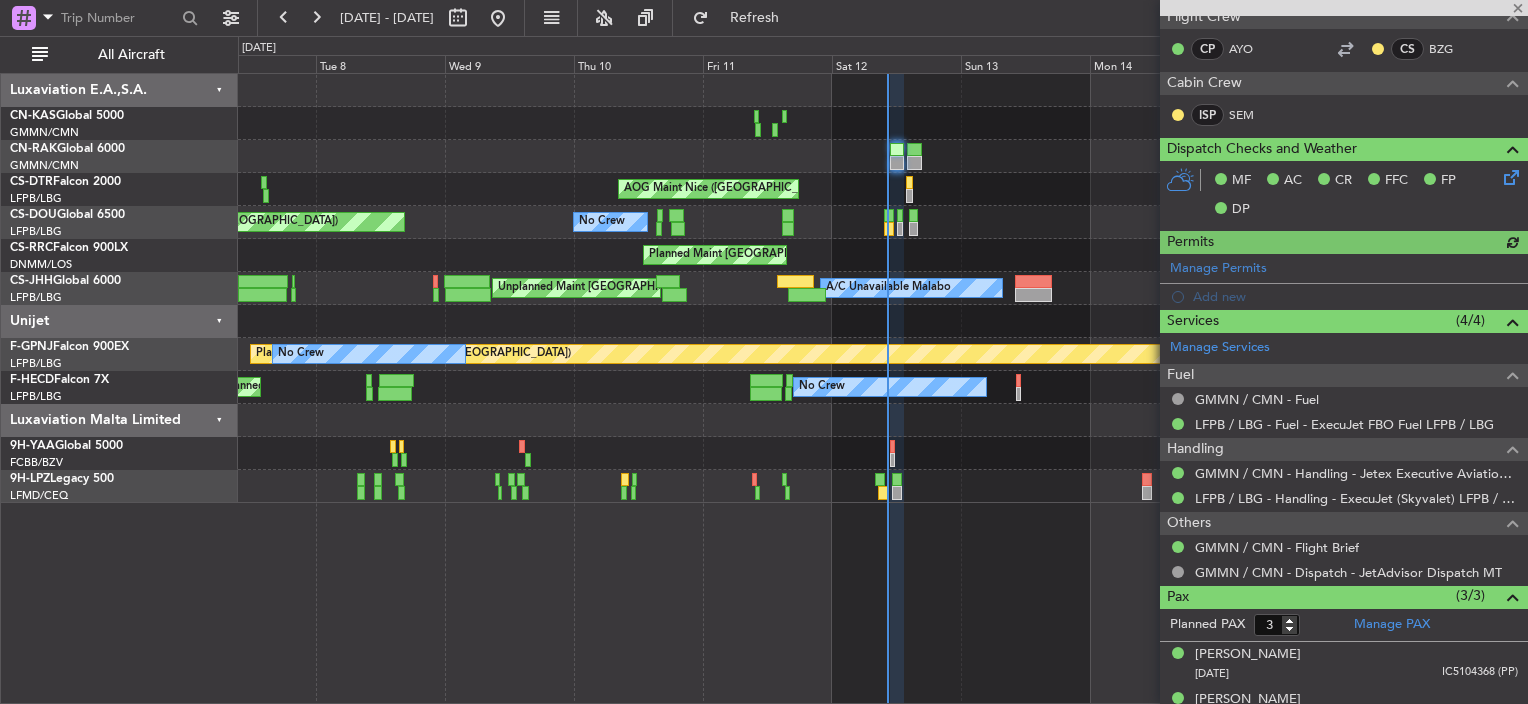 scroll, scrollTop: 486, scrollLeft: 0, axis: vertical 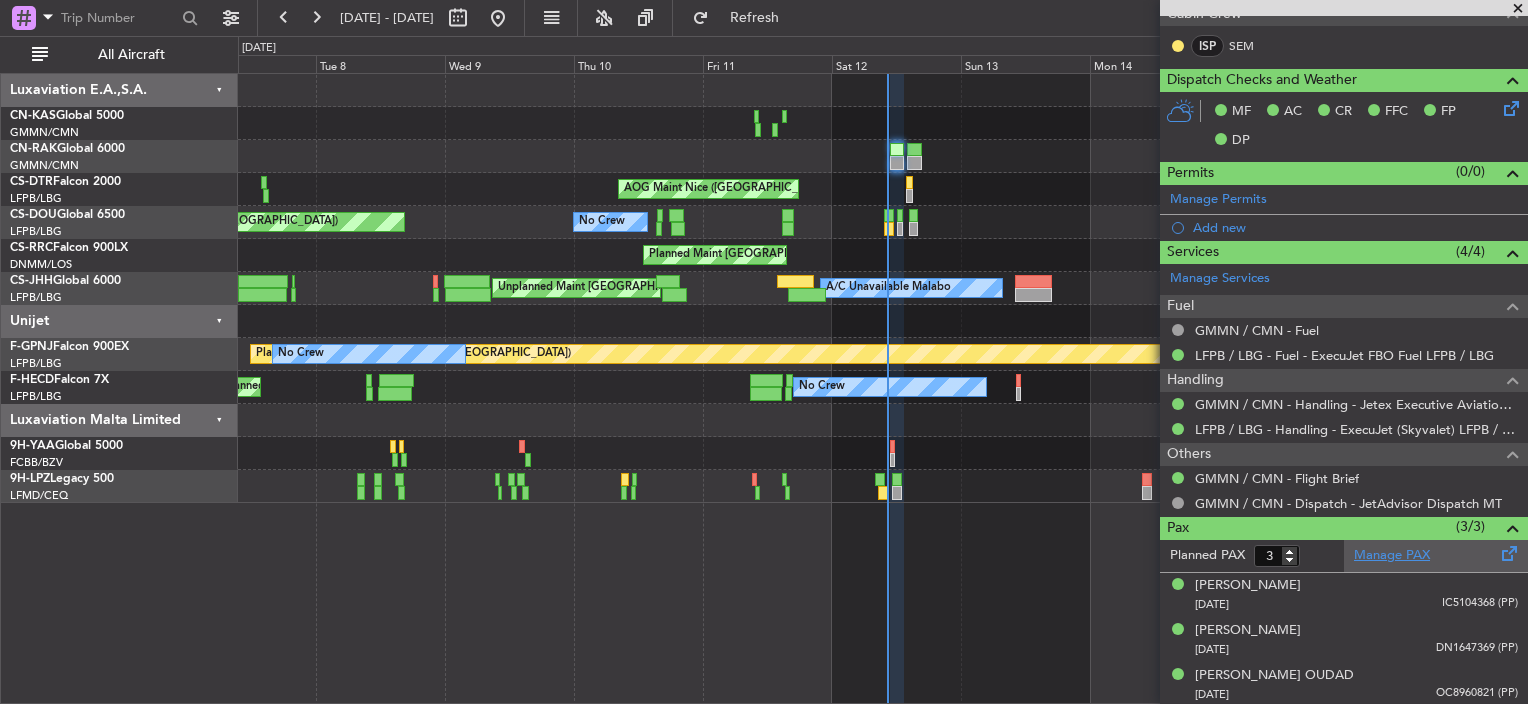 click on "Manage PAX" 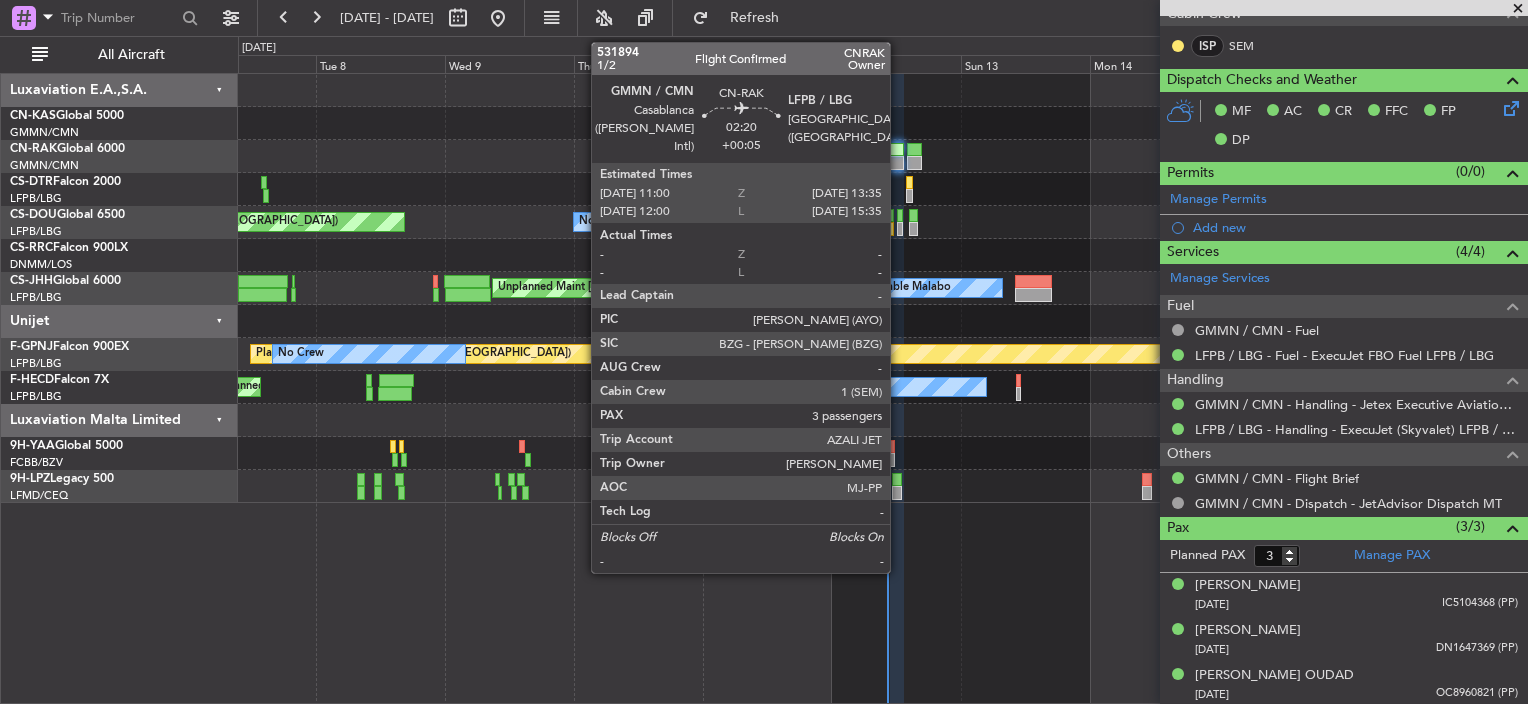 click 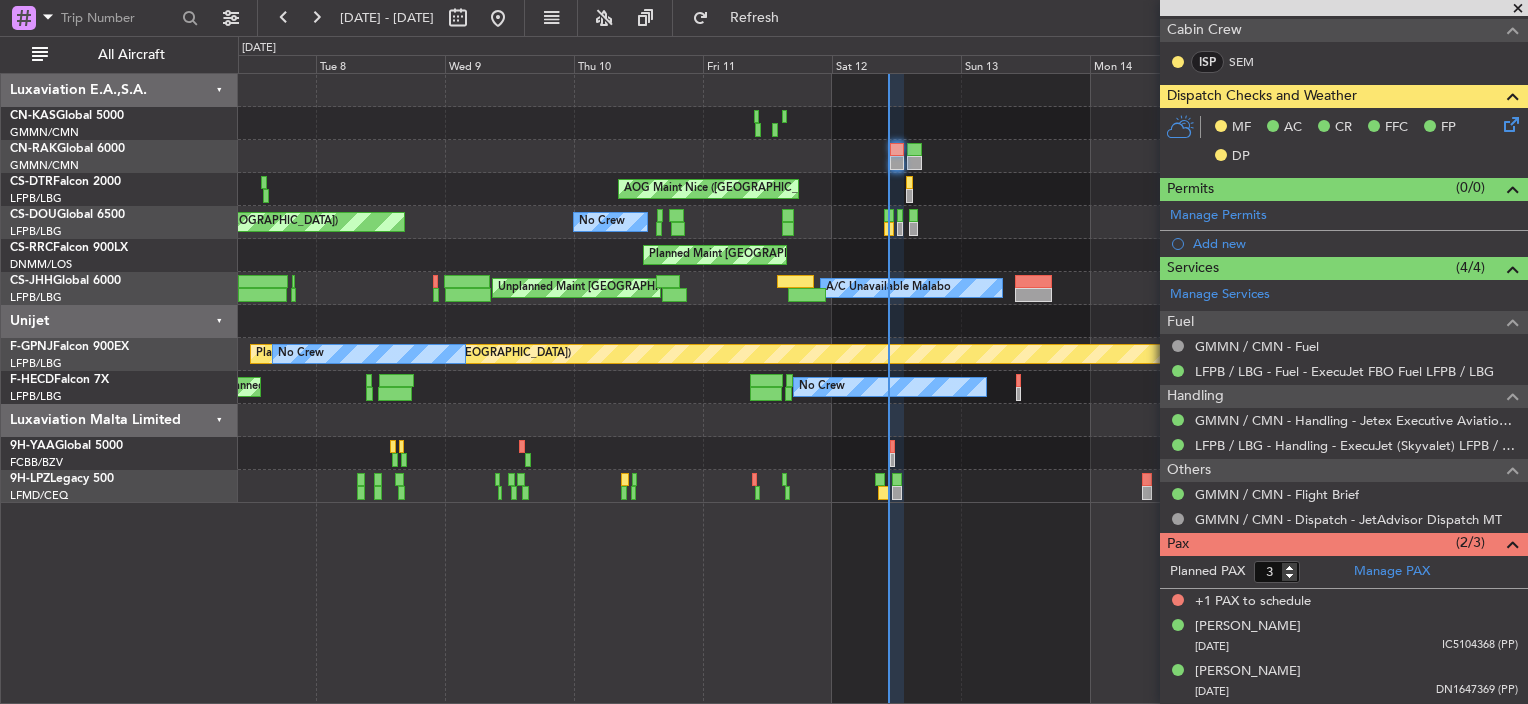 scroll, scrollTop: 466, scrollLeft: 0, axis: vertical 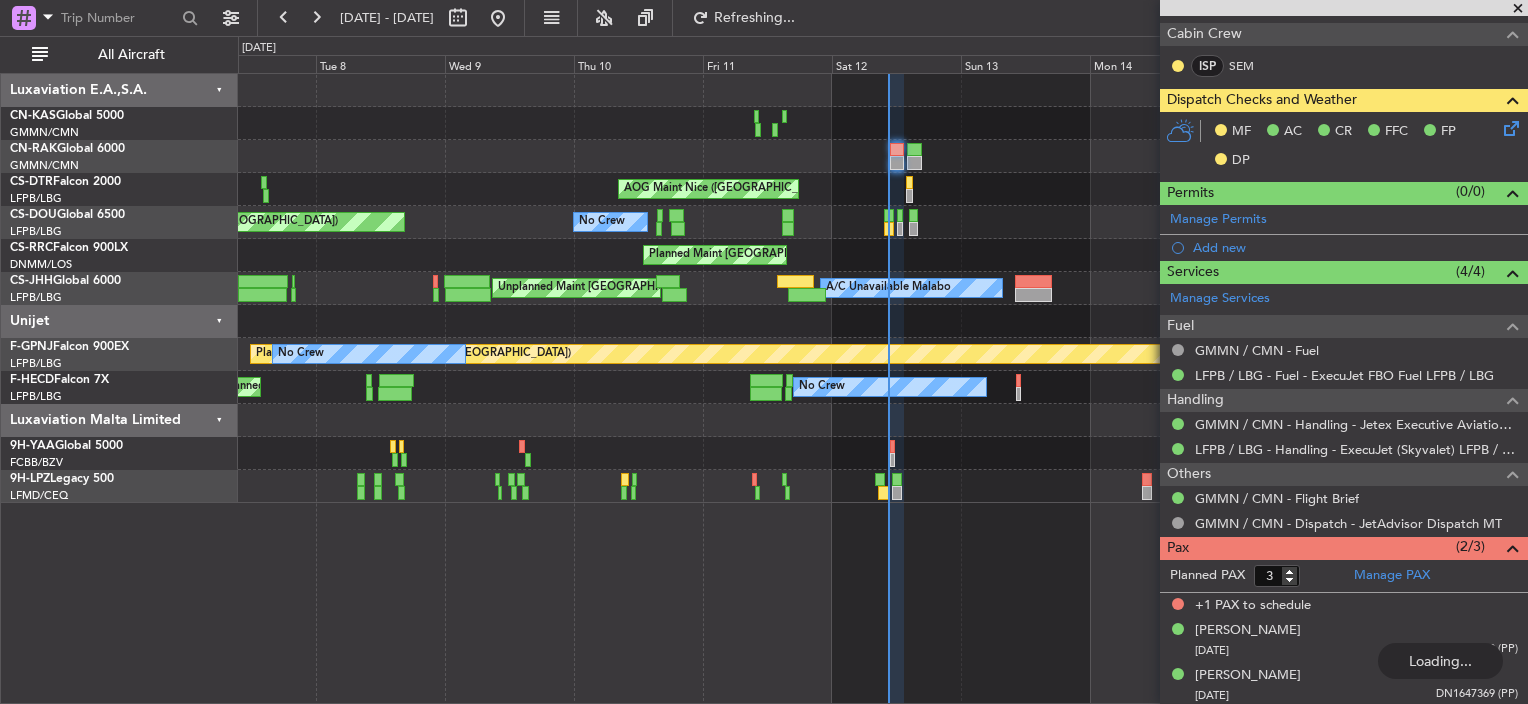 click on "No Crew
[GEOGRAPHIC_DATA] ([GEOGRAPHIC_DATA])
Planned Maint
No Crew
Unplanned Maint [GEOGRAPHIC_DATA] ([GEOGRAPHIC_DATA])
No Crew
A/C Unavailable
Planned Maint [GEOGRAPHIC_DATA] ([GEOGRAPHIC_DATA])
Planned Maint [GEOGRAPHIC_DATA] ([GEOGRAPHIC_DATA])
Unplanned Maint [GEOGRAPHIC_DATA] ([GEOGRAPHIC_DATA])
A/C Unavailable Malabo
Planned Maint [GEOGRAPHIC_DATA] ([GEOGRAPHIC_DATA])
No Crew
No Crew
A/C Unavailable
Planned Maint [GEOGRAPHIC_DATA] ([GEOGRAPHIC_DATA])
No Crew
A/C Unavailable
Luxaviation E.A.,S.A.
CN-KAS  Global 5000
GMMN/CMN
Casablanca ([PERSON_NAME] Intl)
CN-RAK  Global 6000
GMMN/CMN
Casablanca ([PERSON_NAME] Intl)" 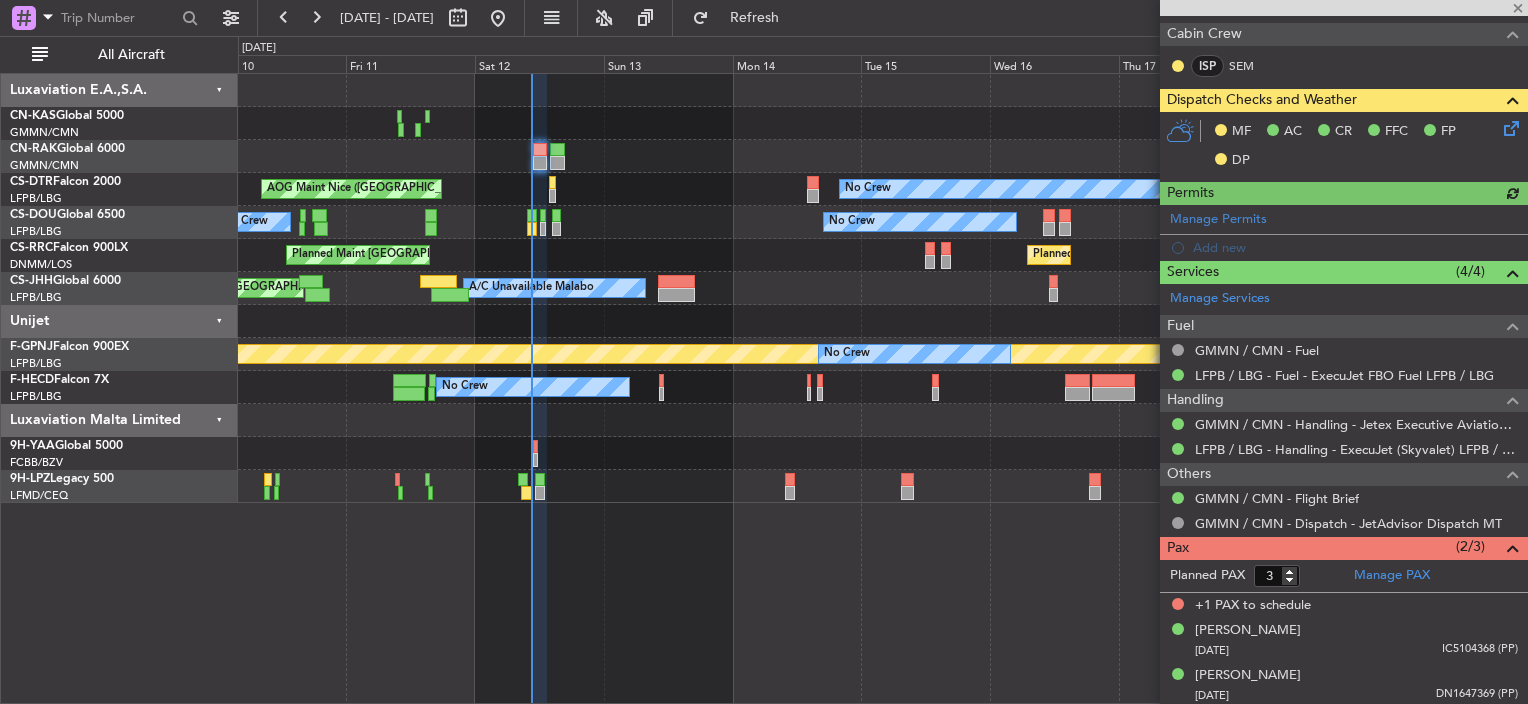 click 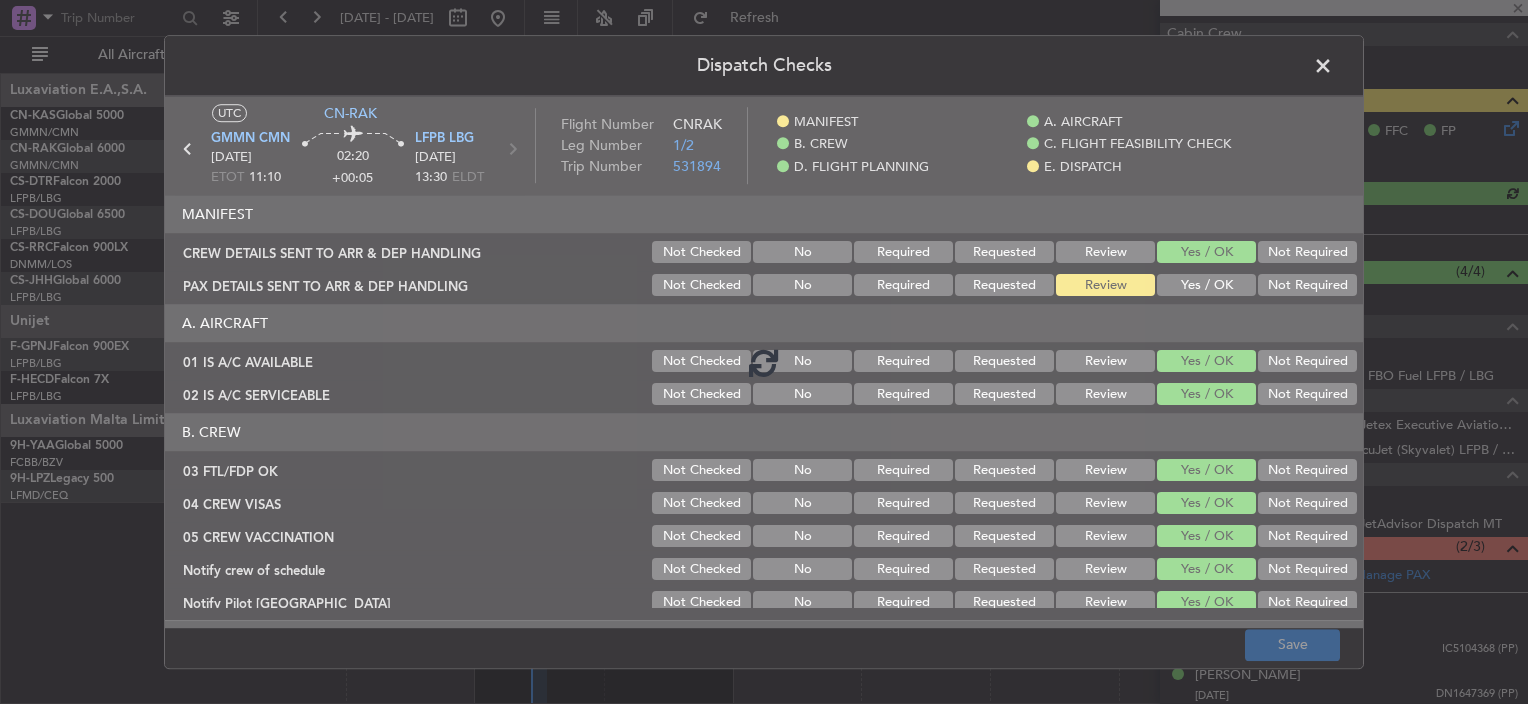click 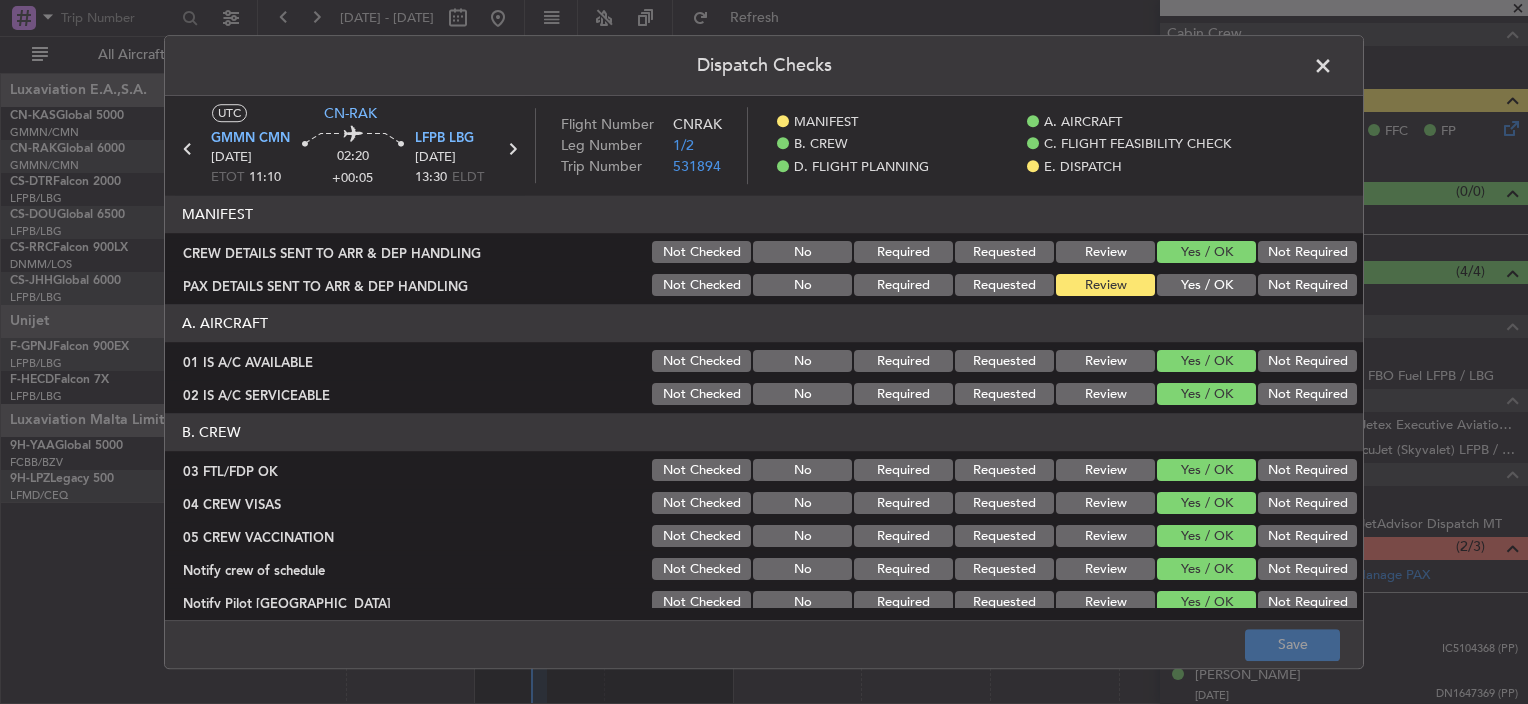 click on "Yes / OK" 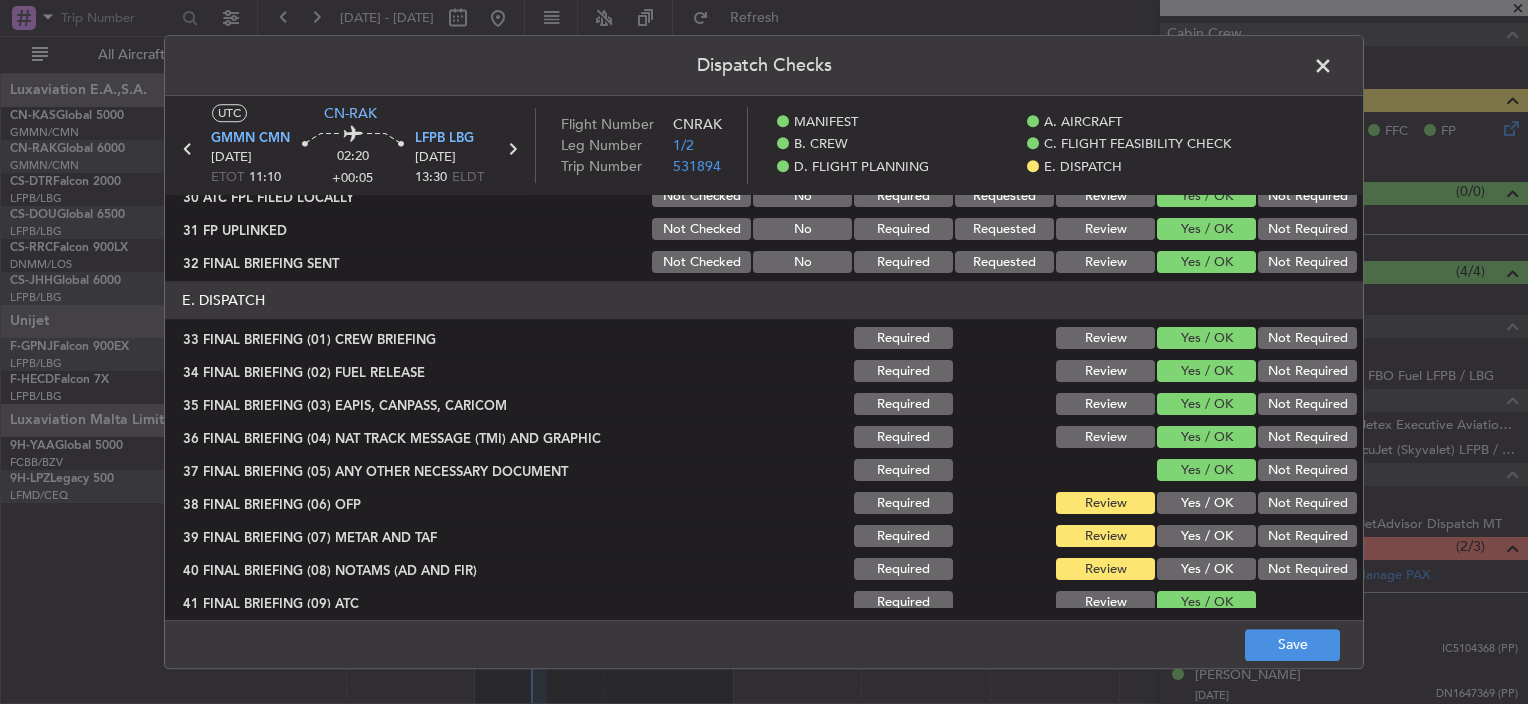 scroll, scrollTop: 1396, scrollLeft: 0, axis: vertical 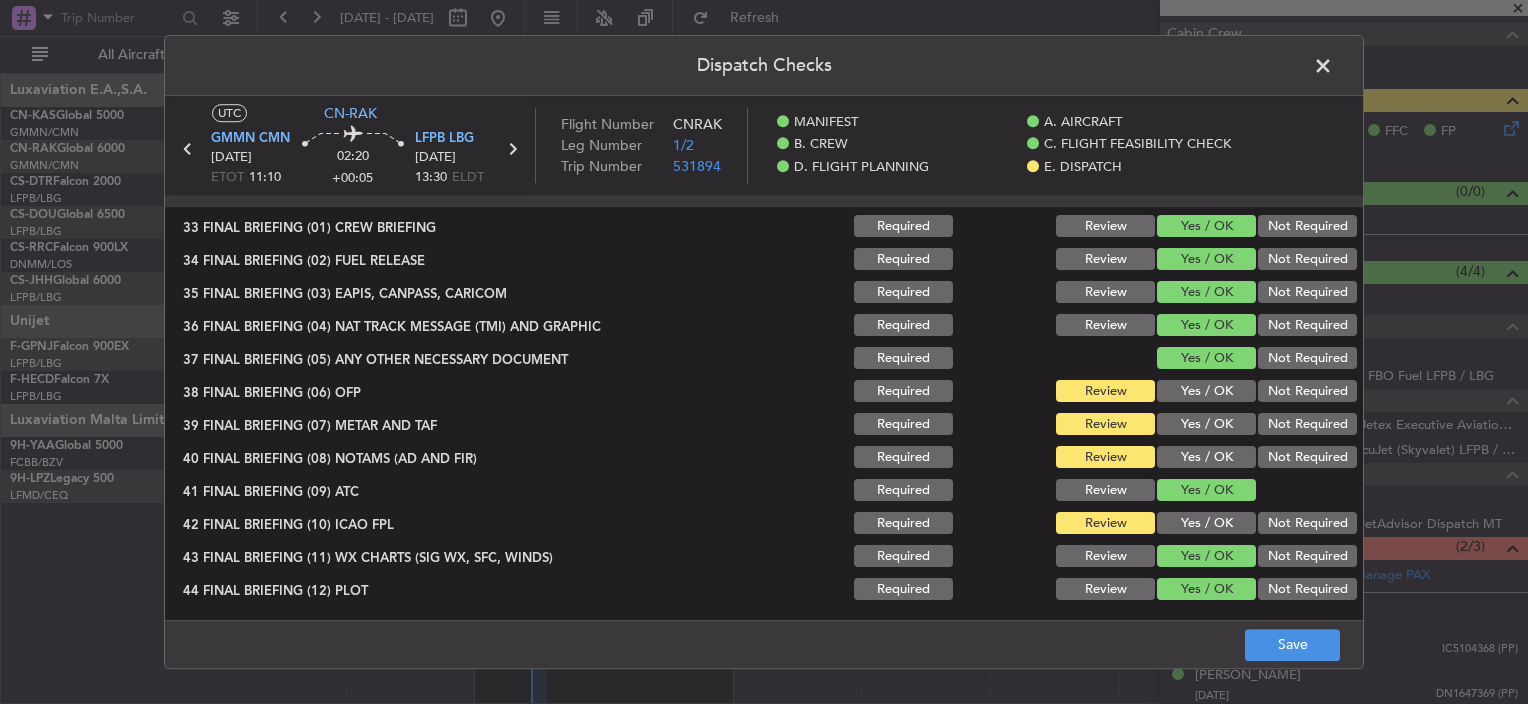 click on "Yes / OK" 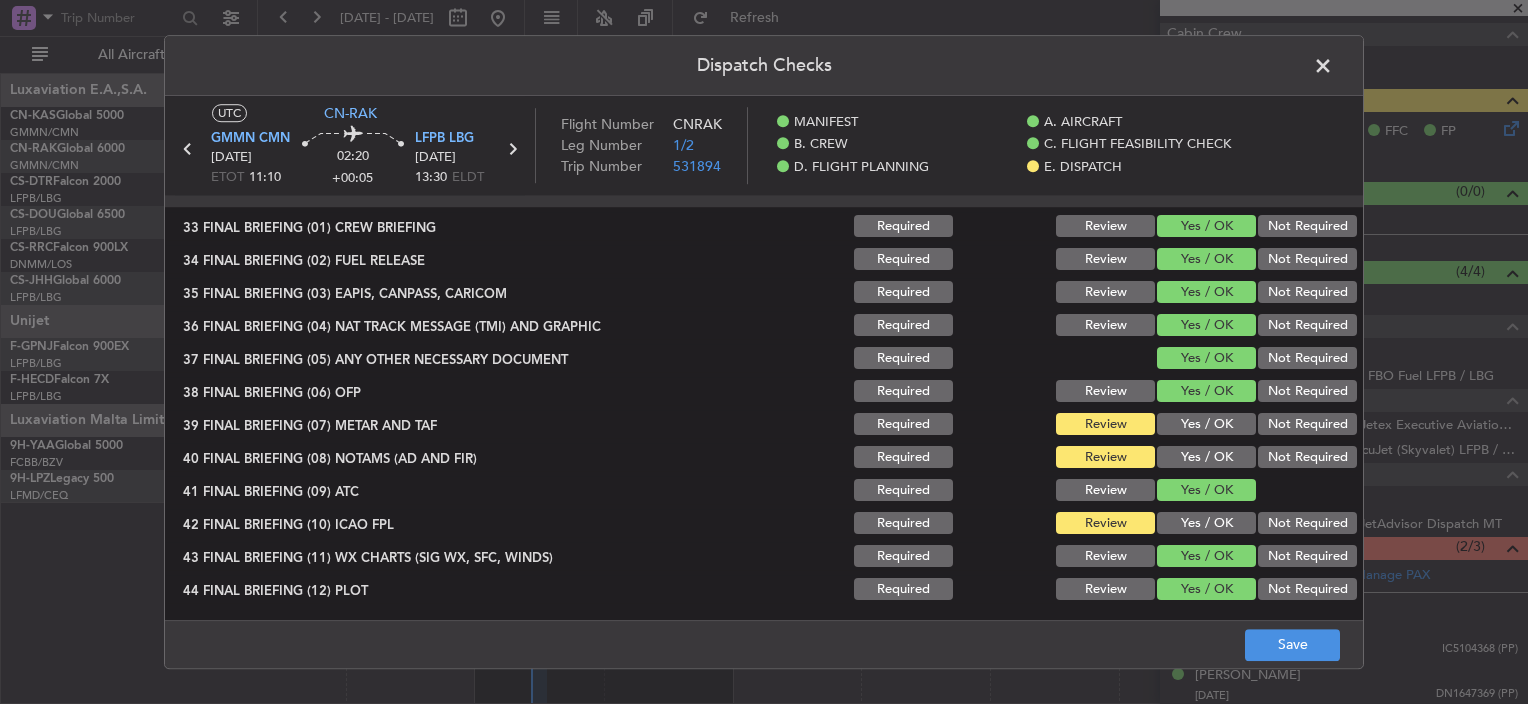 drag, startPoint x: 1190, startPoint y: 406, endPoint x: 1196, endPoint y: 426, distance: 20.880613 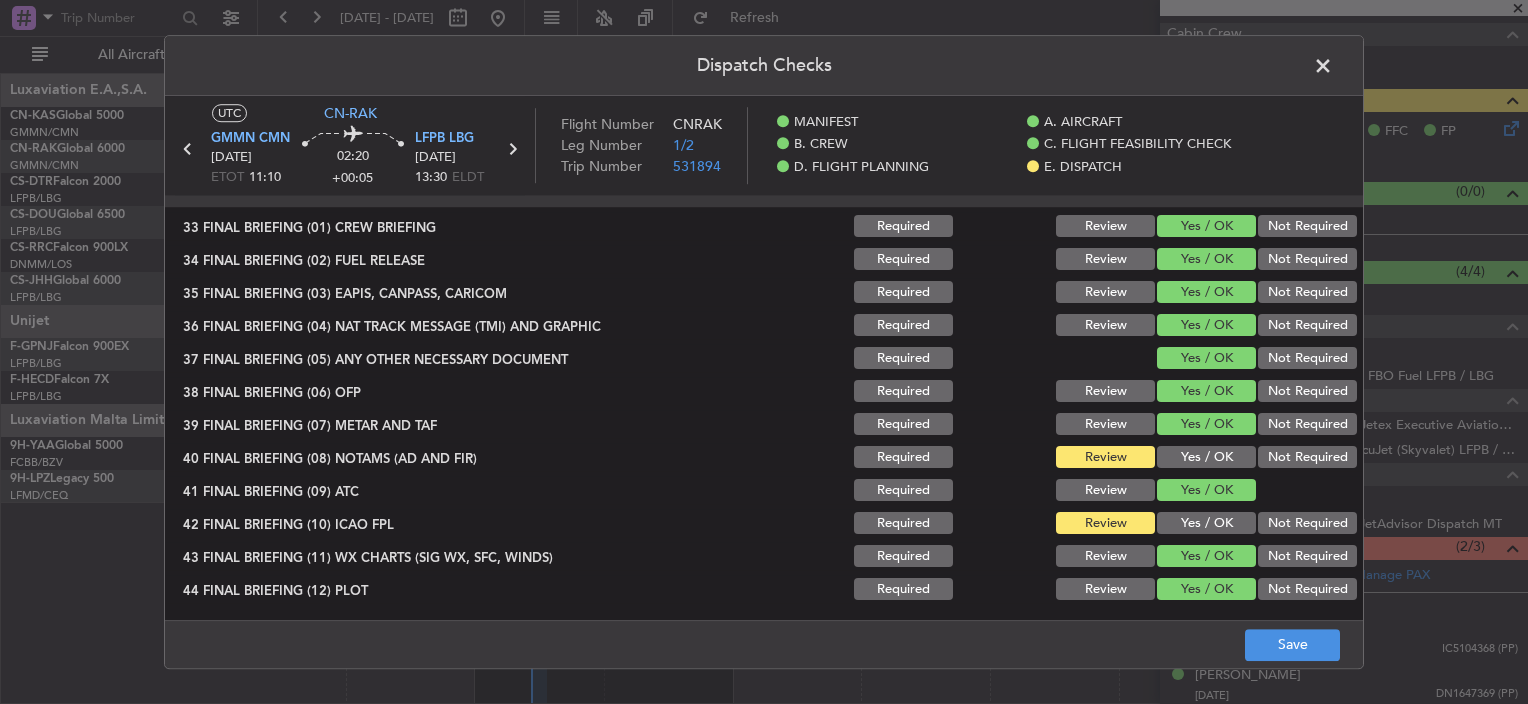 click on "Yes / OK" 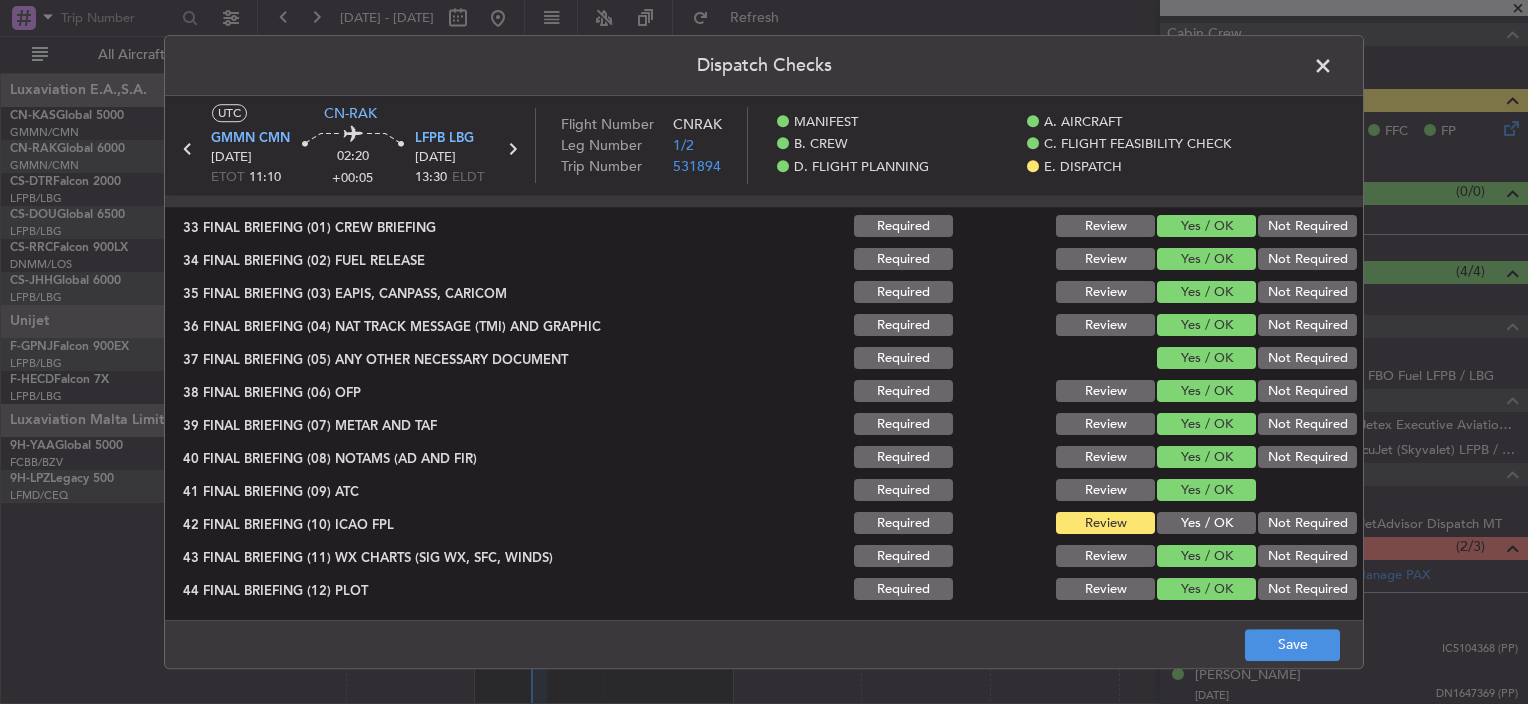 click on "Yes / OK" 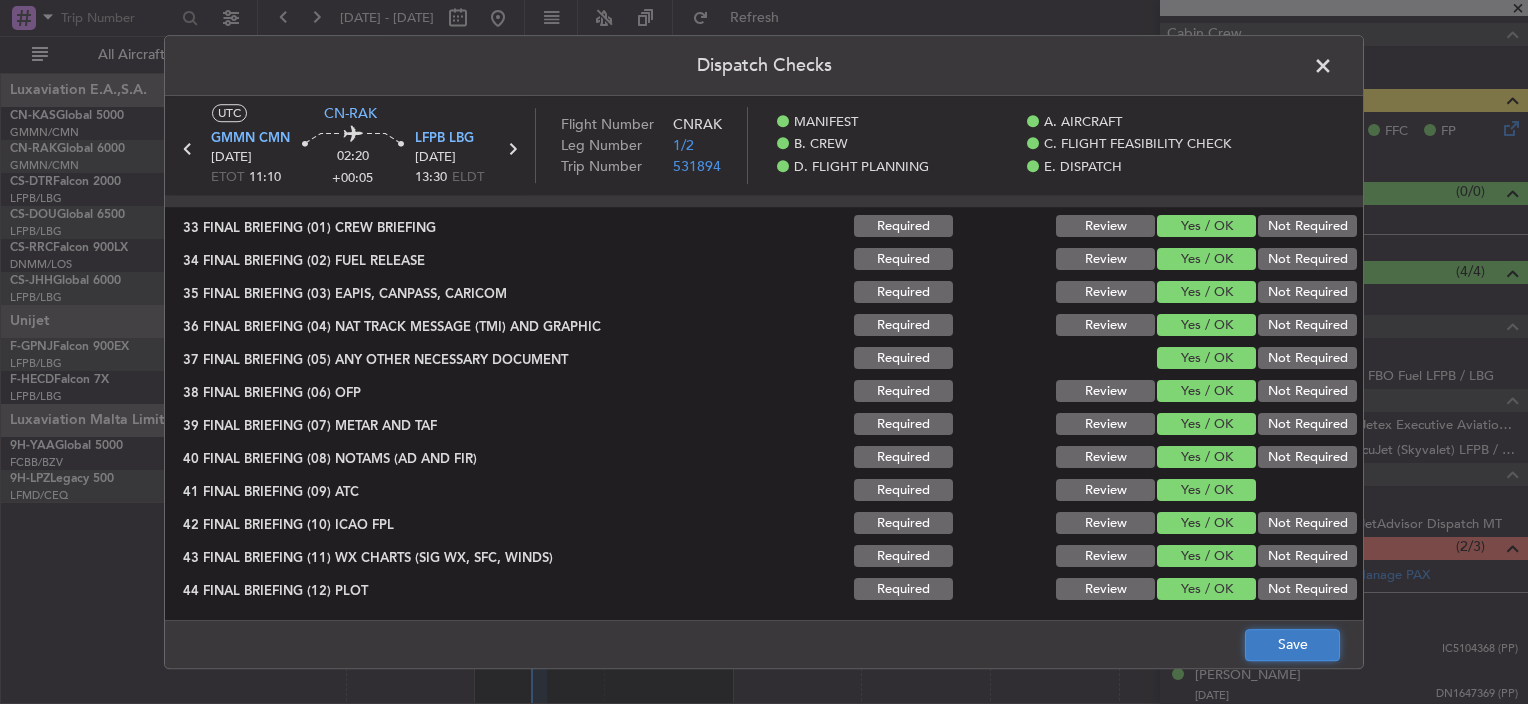 click on "Save" 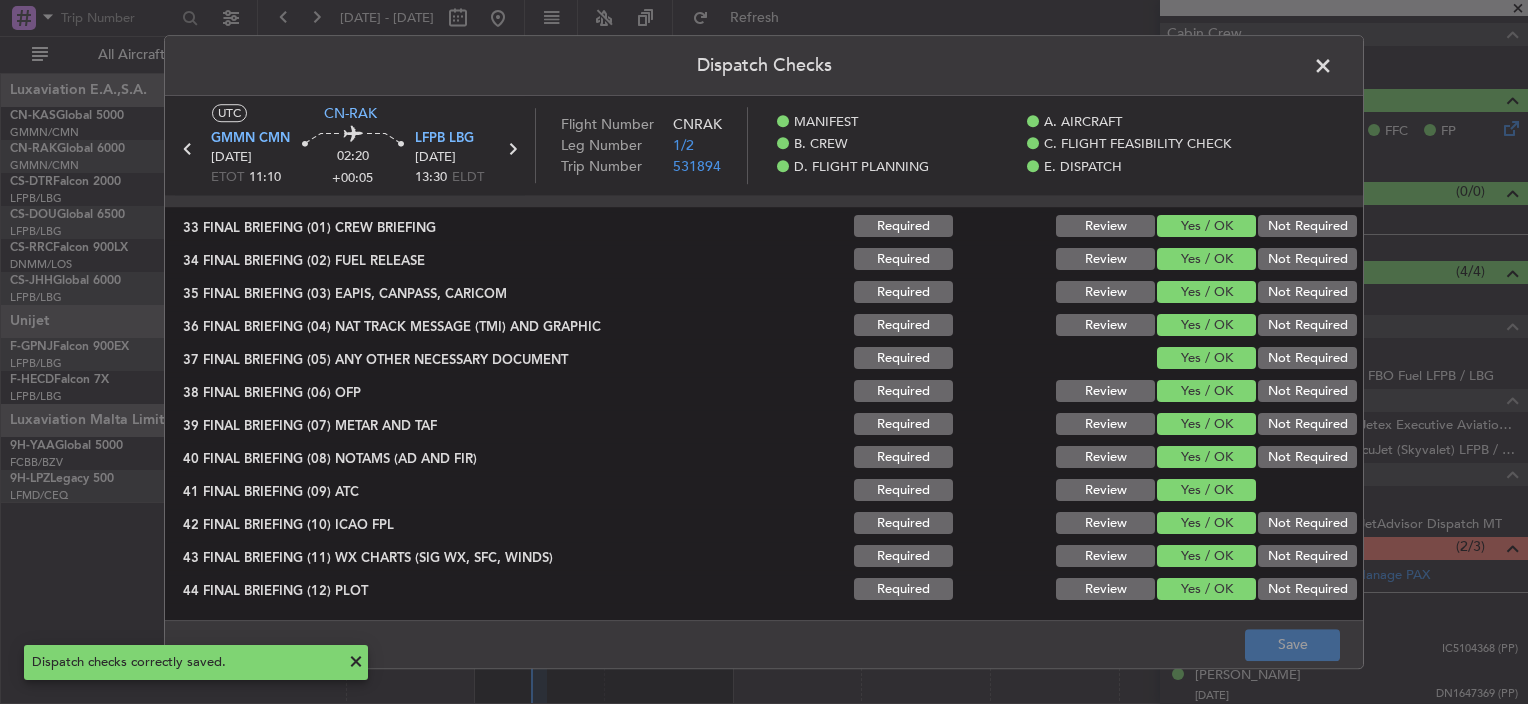 click 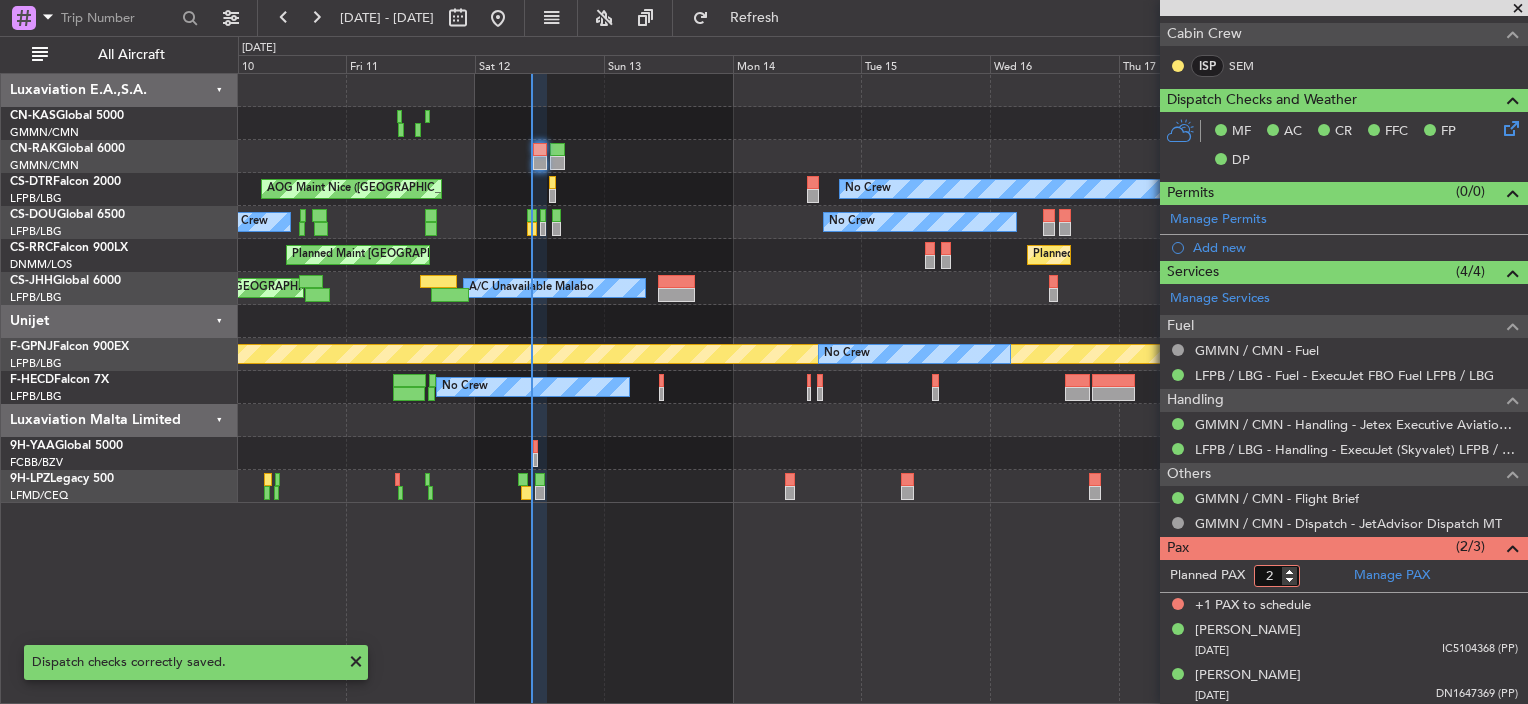 type on "2" 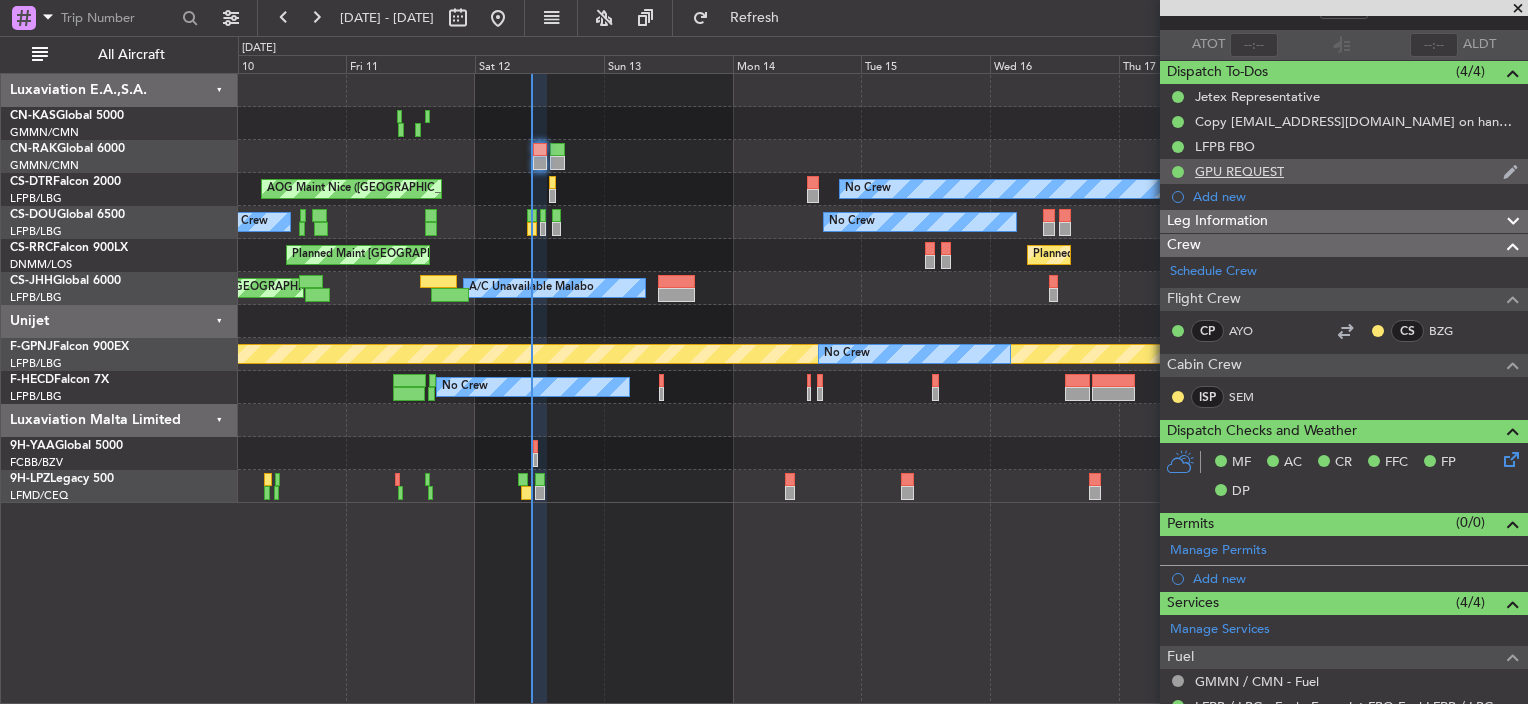 scroll, scrollTop: 0, scrollLeft: 0, axis: both 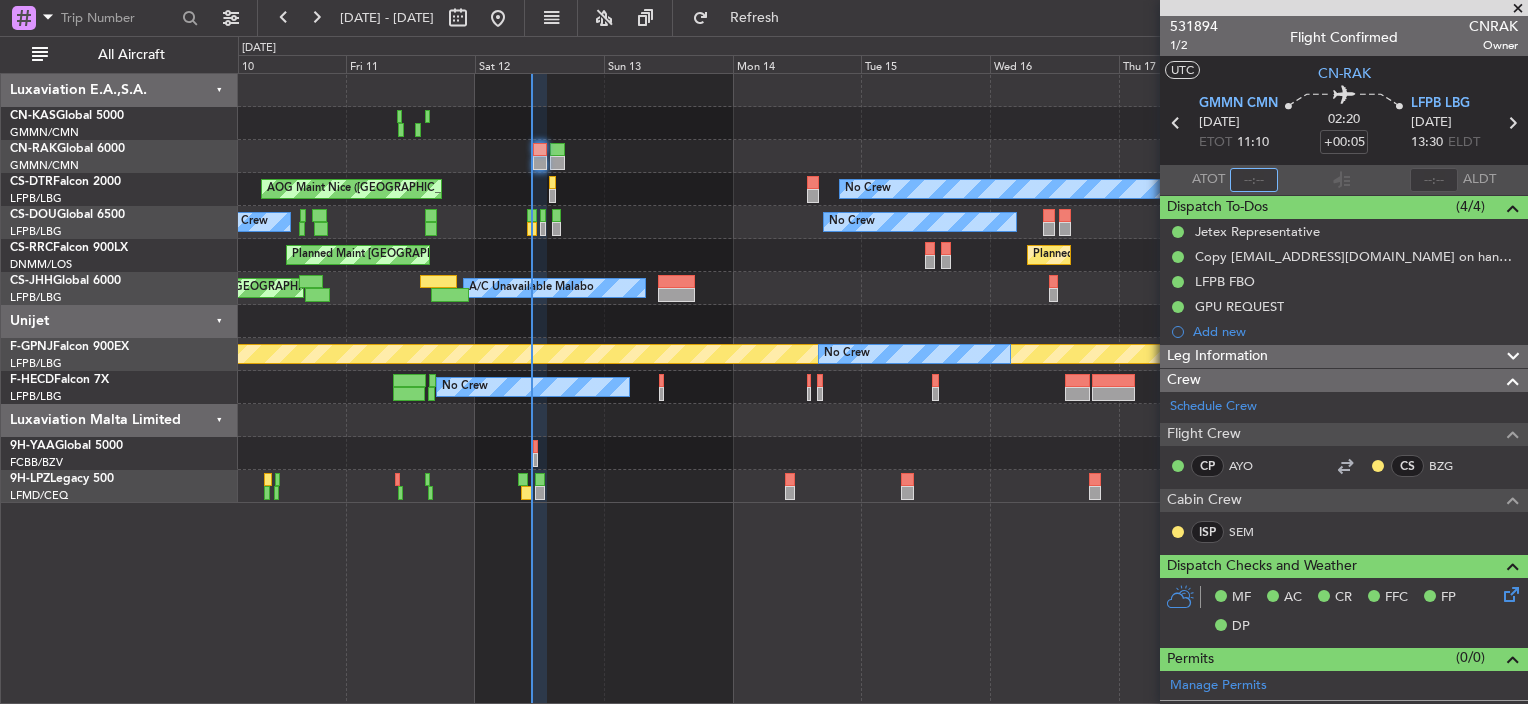 click at bounding box center (1254, 180) 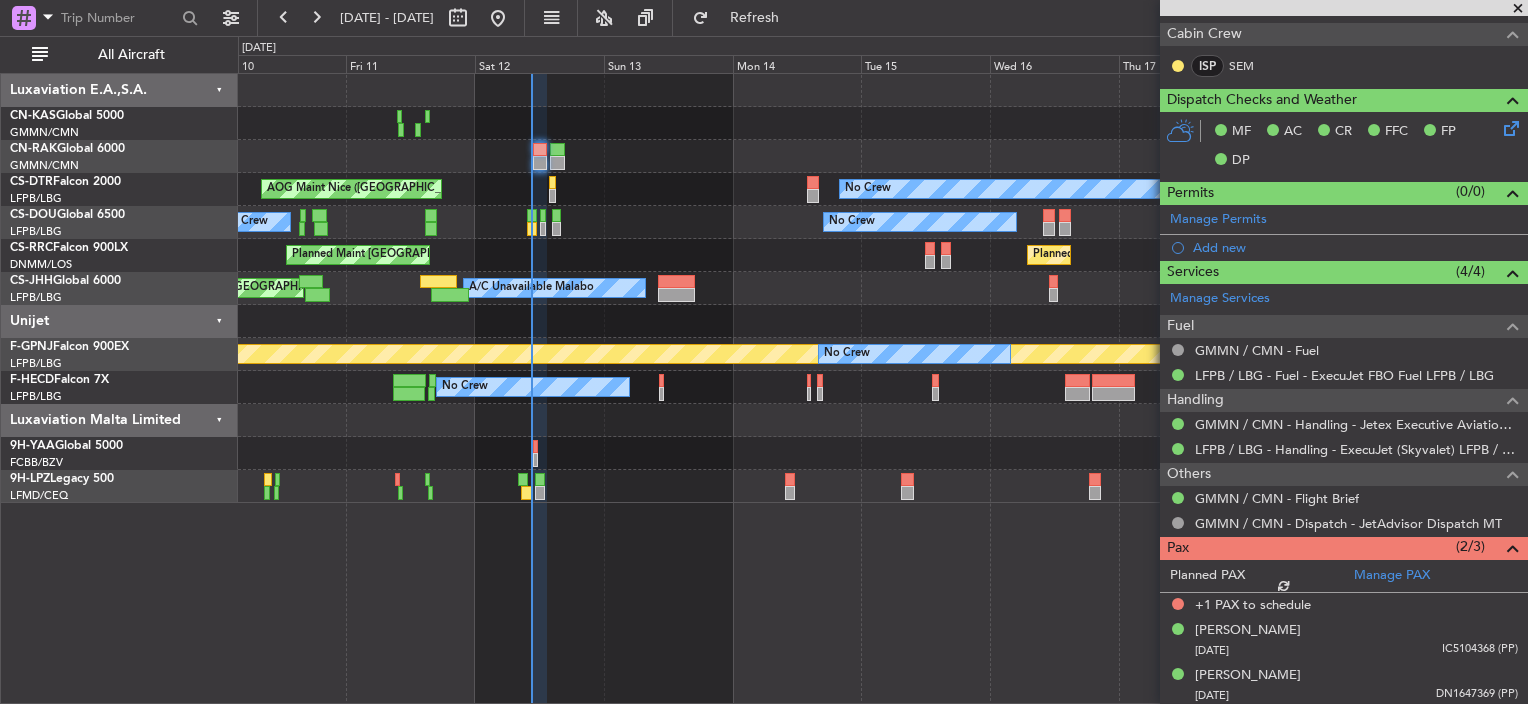 scroll, scrollTop: 440, scrollLeft: 0, axis: vertical 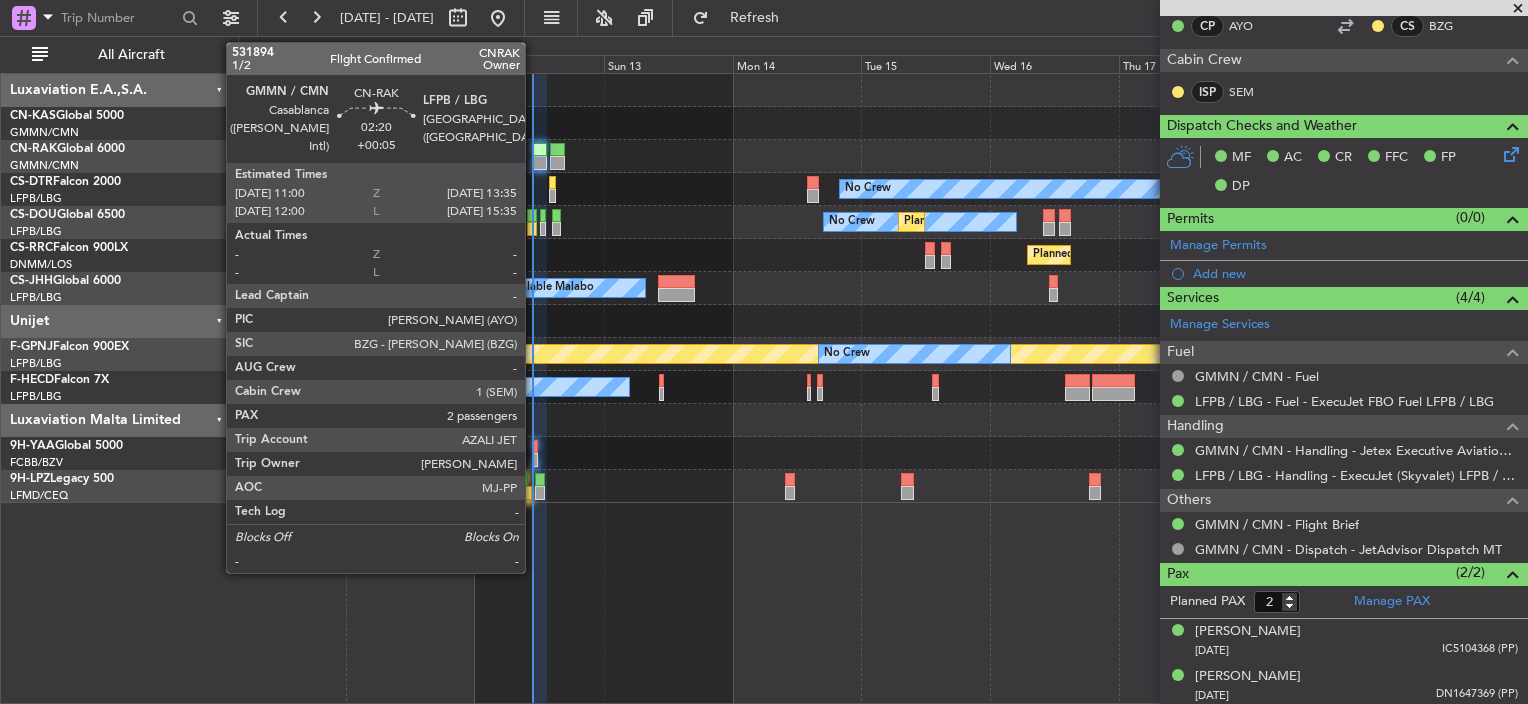 click 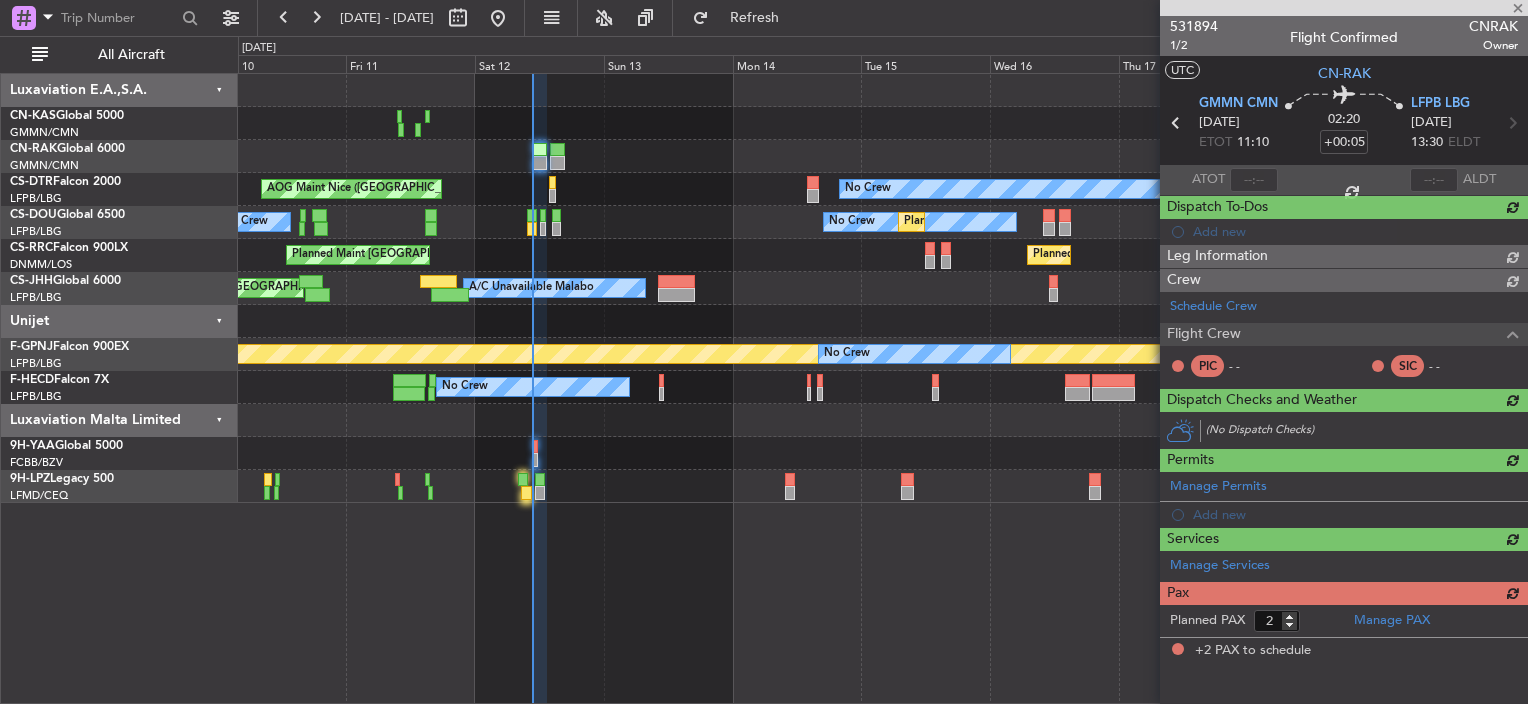 scroll, scrollTop: 0, scrollLeft: 0, axis: both 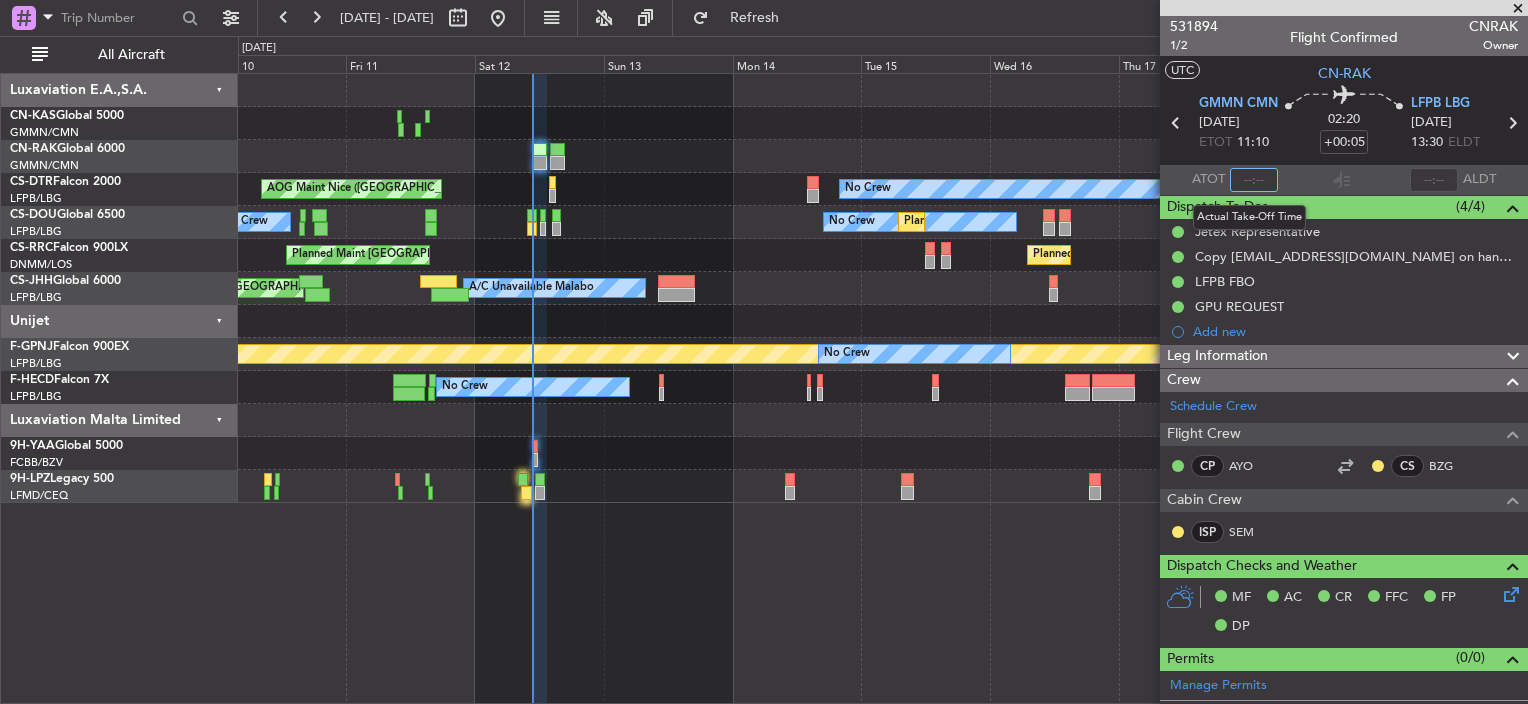 click at bounding box center (1254, 180) 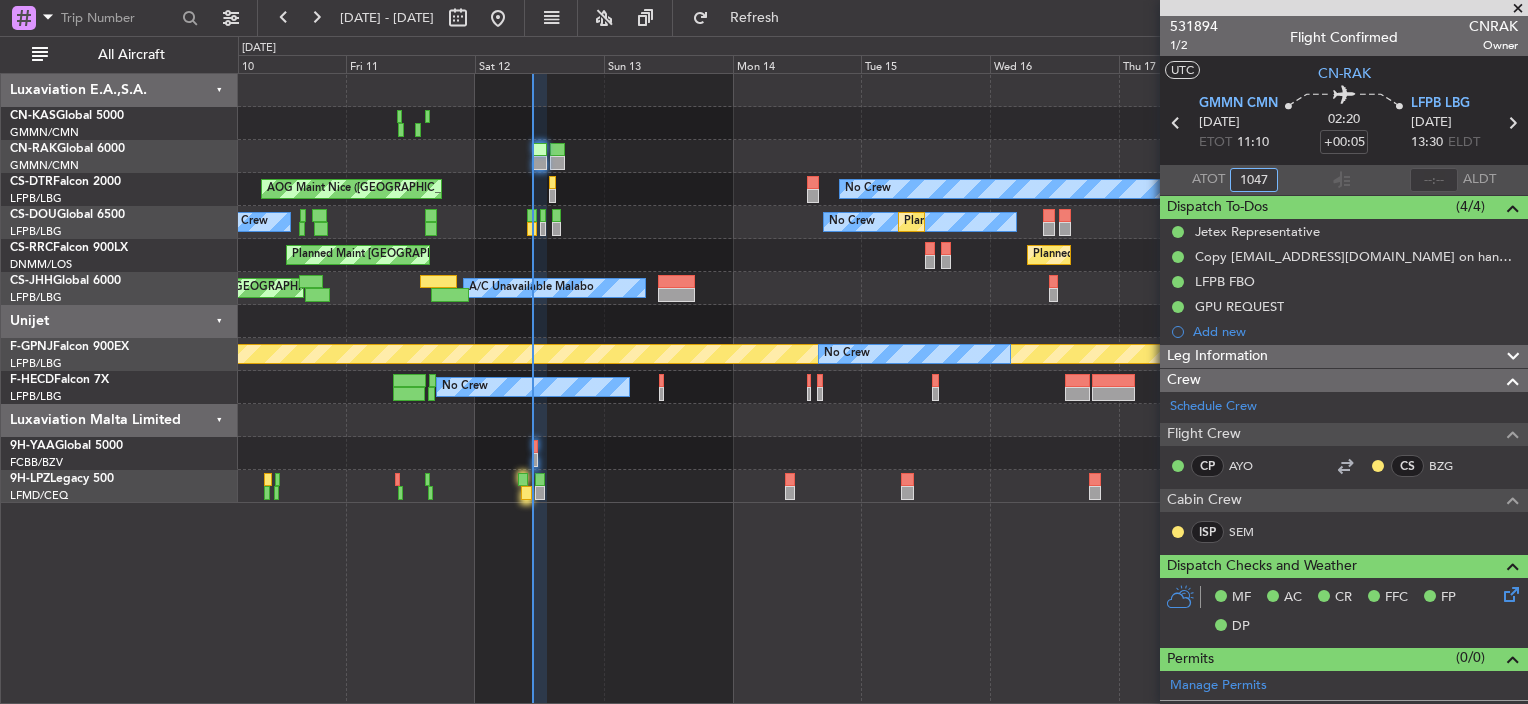 click 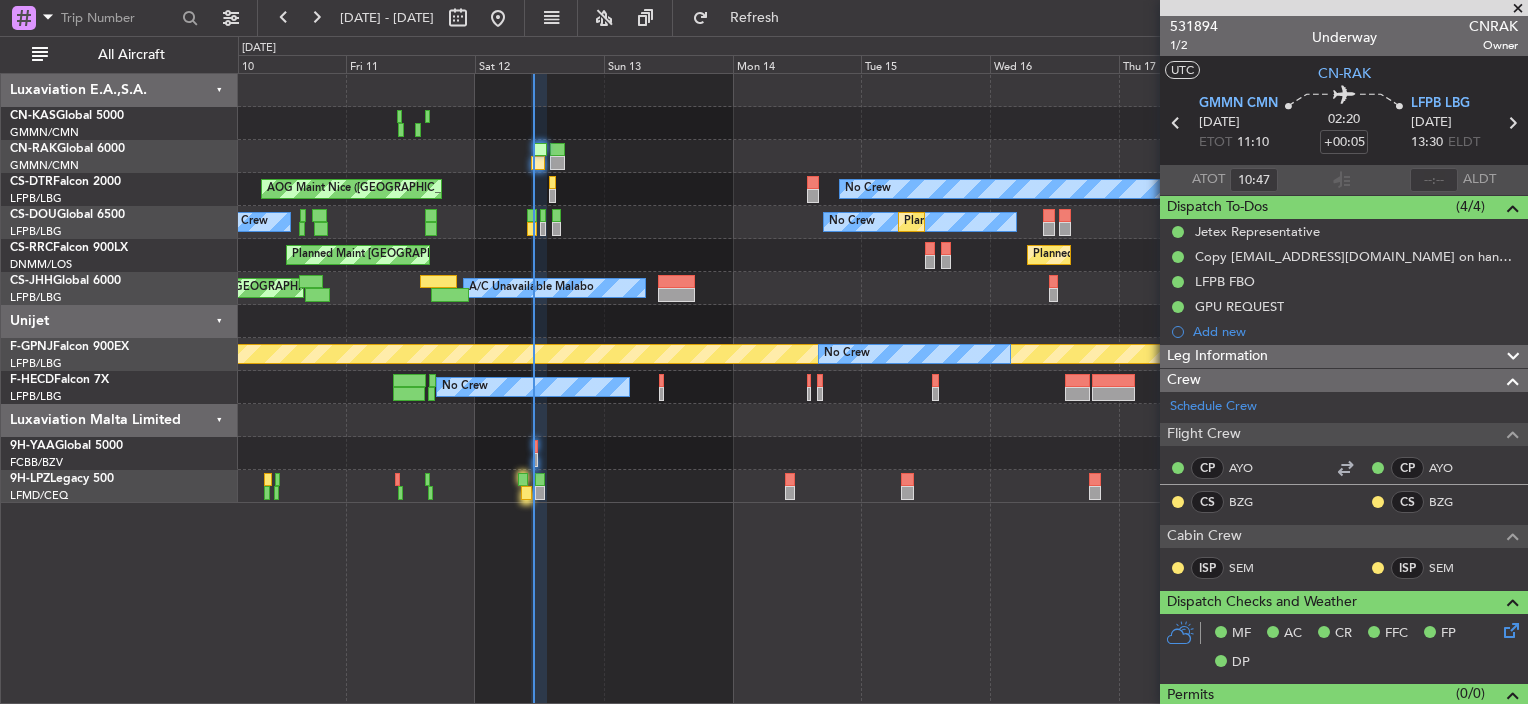 click on "No Crew
[GEOGRAPHIC_DATA] ([GEOGRAPHIC_DATA])
No Crew
No Crew
Planned Maint
Unplanned Maint [GEOGRAPHIC_DATA] ([GEOGRAPHIC_DATA])
Planned Maint [GEOGRAPHIC_DATA] ([GEOGRAPHIC_DATA])
Planned Maint [GEOGRAPHIC_DATA] ([GEOGRAPHIC_DATA])
Unplanned Maint [GEOGRAPHIC_DATA] ([GEOGRAPHIC_DATA])
A/C Unavailable Malabo
Planned Maint [GEOGRAPHIC_DATA] ([GEOGRAPHIC_DATA])
Planned Maint [GEOGRAPHIC_DATA] ([GEOGRAPHIC_DATA])
No Crew
No Crew
No Crew
No Crew
Planned Maint [GEOGRAPHIC_DATA] ([GEOGRAPHIC_DATA])" 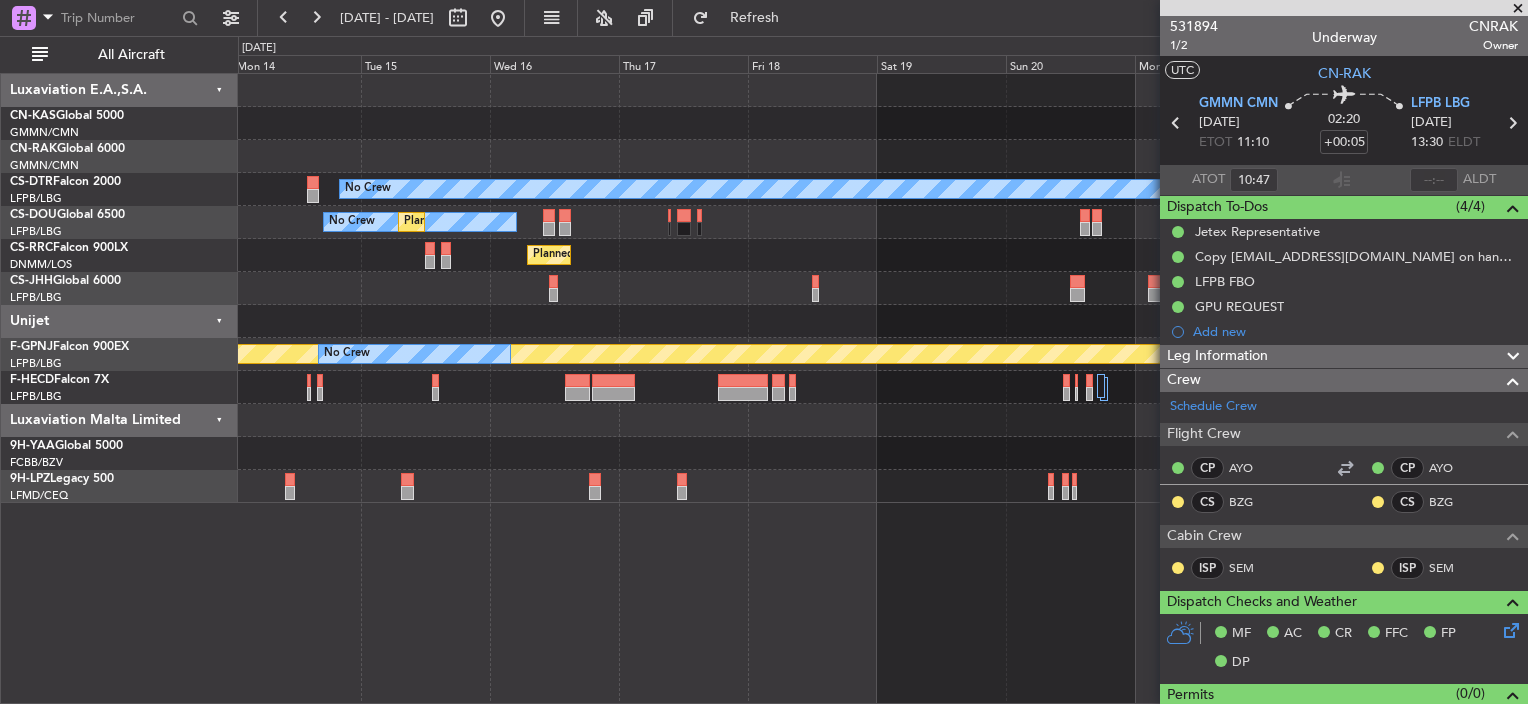 click on "No Crew
[GEOGRAPHIC_DATA] ([GEOGRAPHIC_DATA])
No Crew
Planned Maint
Planned Maint [GEOGRAPHIC_DATA] ([GEOGRAPHIC_DATA])
Planned Maint [GEOGRAPHIC_DATA] ([GEOGRAPHIC_DATA])
Planned Maint [GEOGRAPHIC_DATA] ([GEOGRAPHIC_DATA])
A/C Unavailable Malabo
Planned Maint [GEOGRAPHIC_DATA] ([GEOGRAPHIC_DATA])
No Crew
No Crew
Planned Maint [GEOGRAPHIC_DATA] ([GEOGRAPHIC_DATA])
No Crew
No Crew" 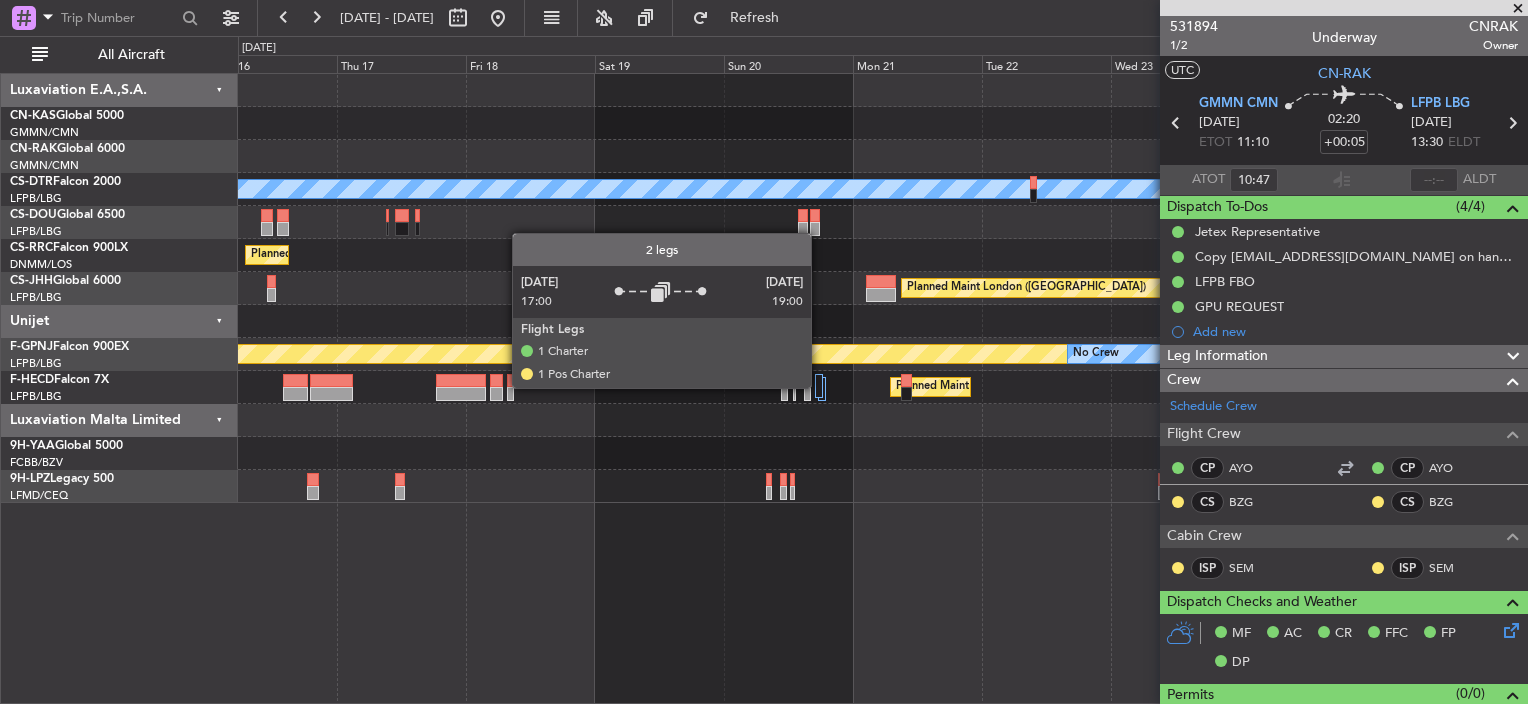 click 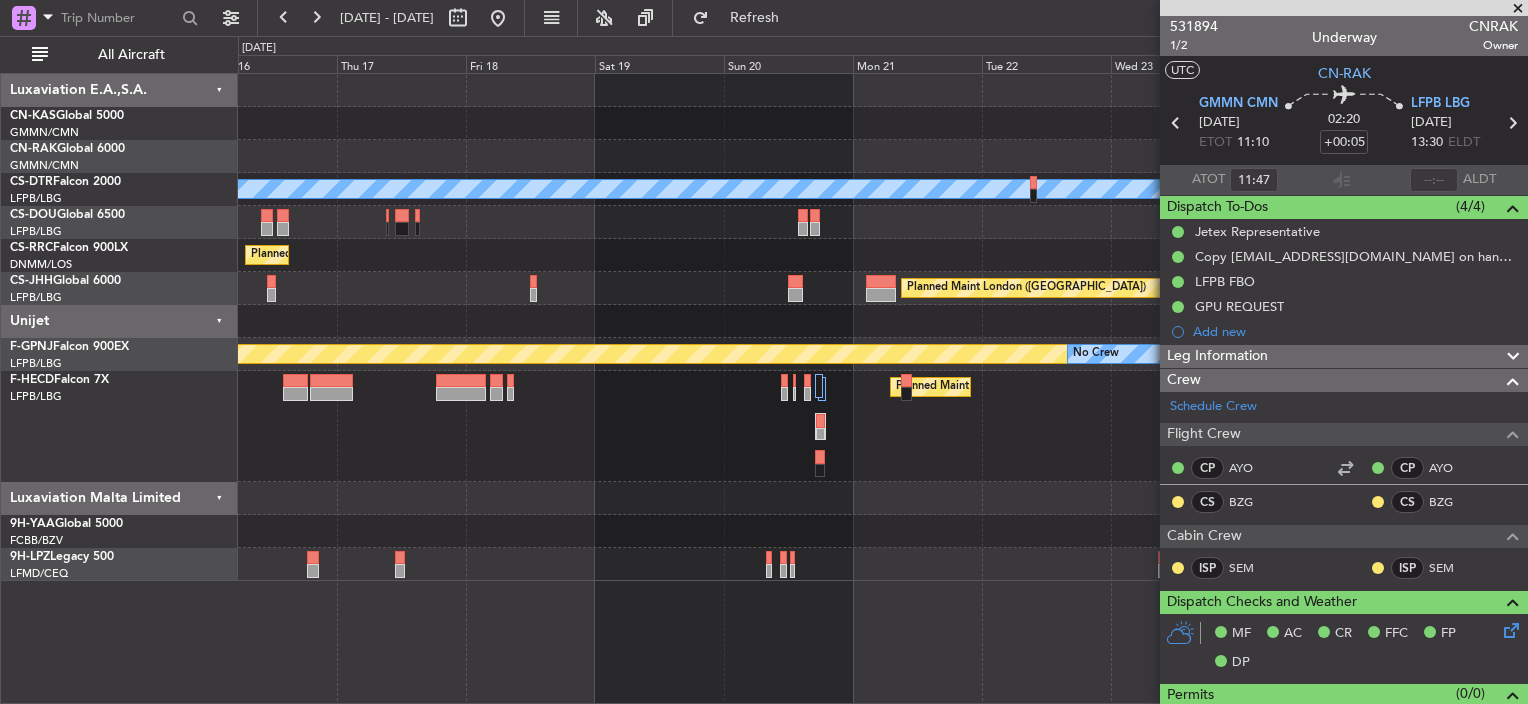 type on "10:47" 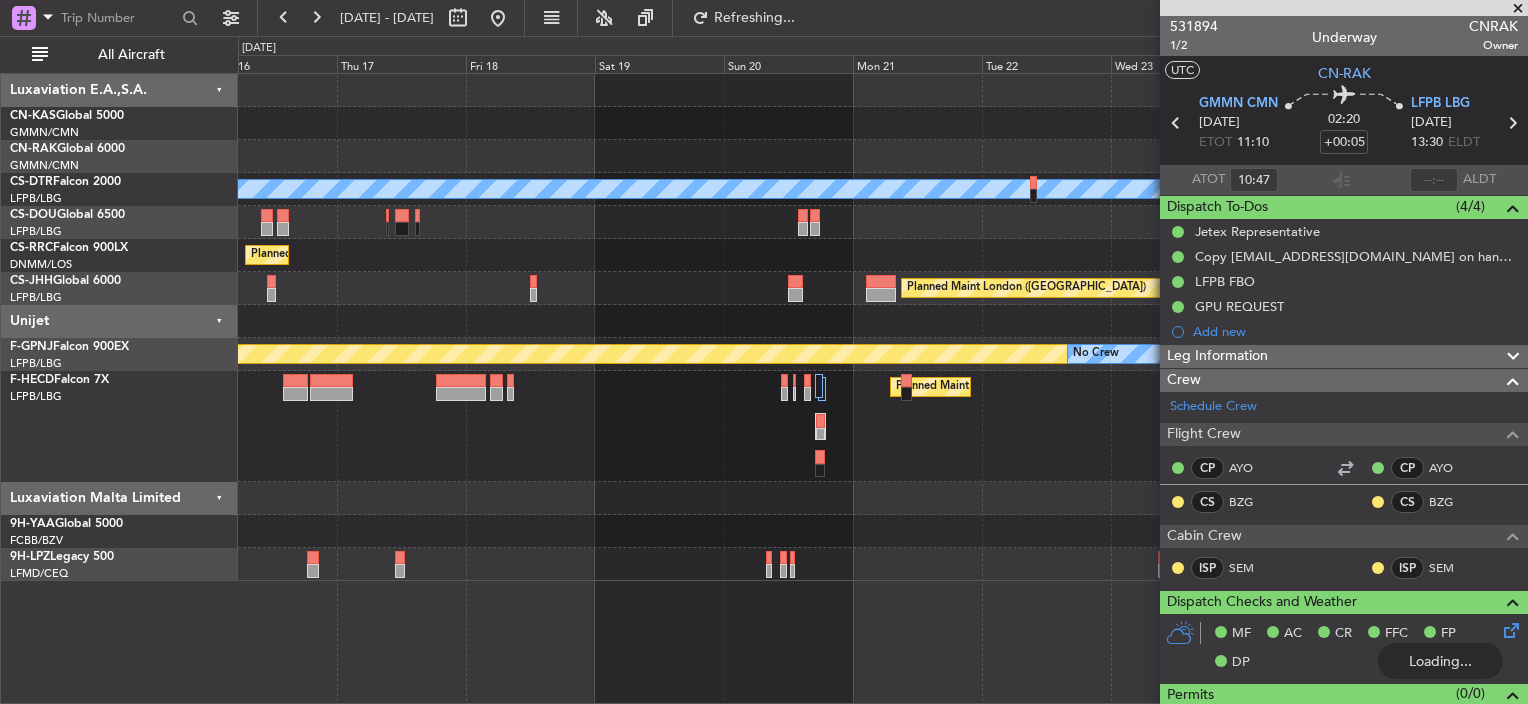 click on "[DATE] - [DATE]  Refreshing... Quick Links All Aircraft
No Crew
Planned Maint
No Crew
Planned Maint [GEOGRAPHIC_DATA] ([GEOGRAPHIC_DATA])
Planned Maint [GEOGRAPHIC_DATA] ([GEOGRAPHIC_DATA])
Planned Maint [GEOGRAPHIC_DATA] ([GEOGRAPHIC_DATA])
No Crew
No Crew
No Crew
Planned Maint [GEOGRAPHIC_DATA] ([GEOGRAPHIC_DATA])
No Crew
Luxaviation E.A.,S.A.
CN-KAS  Global 5000
GMMN/CMN
Casablanca ([PERSON_NAME] Intl)
CN-RAK  Global 6000
GMMN/CMN
Casablanca ([PERSON_NAME] Intl)
CS-DTR  Falcon 2000
LFPB/LBG
Paris ([GEOGRAPHIC_DATA])" at bounding box center [764, 359] 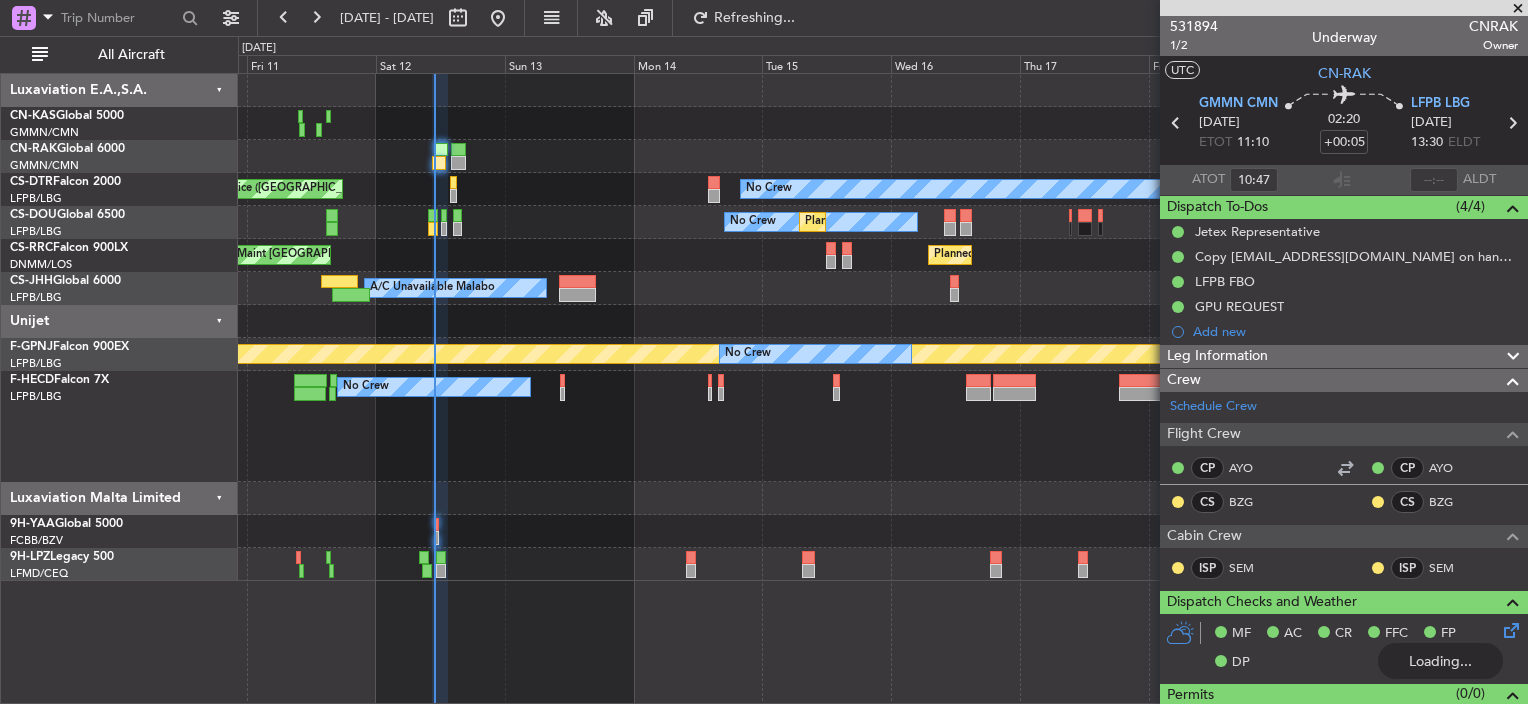 click on "No Crew
[GEOGRAPHIC_DATA] ([GEOGRAPHIC_DATA])
No Crew
Planned Maint
No Crew
Unplanned Maint [GEOGRAPHIC_DATA] ([GEOGRAPHIC_DATA])
Planned Maint [GEOGRAPHIC_DATA] ([GEOGRAPHIC_DATA])
Planned Maint [GEOGRAPHIC_DATA] ([GEOGRAPHIC_DATA])
A/C Unavailable Malabo
Unplanned Maint [GEOGRAPHIC_DATA] ([GEOGRAPHIC_DATA])
Planned Maint [GEOGRAPHIC_DATA] ([GEOGRAPHIC_DATA])
Planned Maint [GEOGRAPHIC_DATA] ([GEOGRAPHIC_DATA])
No Crew
No Crew
No Crew
No Crew
Planned Maint [GEOGRAPHIC_DATA] ([GEOGRAPHIC_DATA])" 